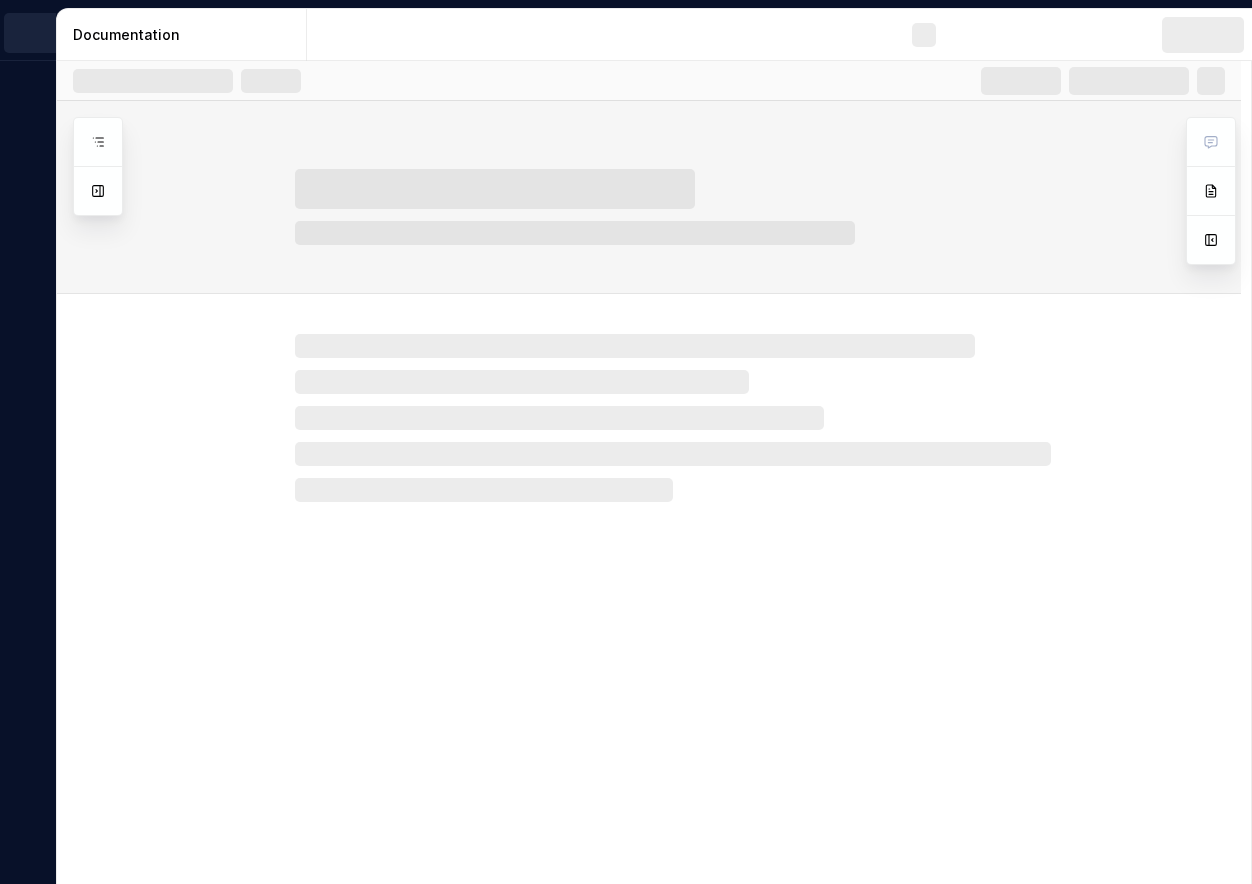 scroll, scrollTop: 0, scrollLeft: 0, axis: both 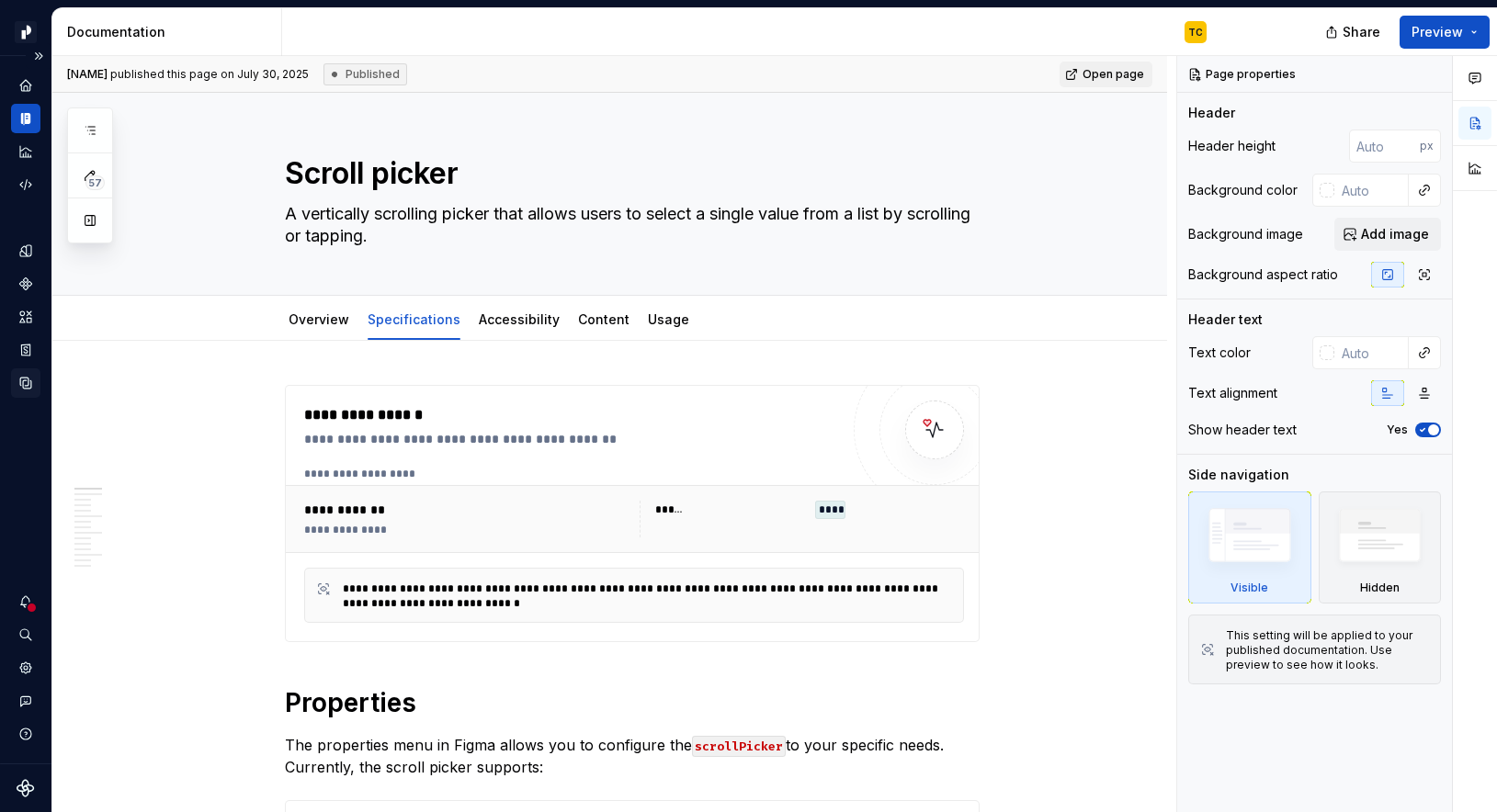 click 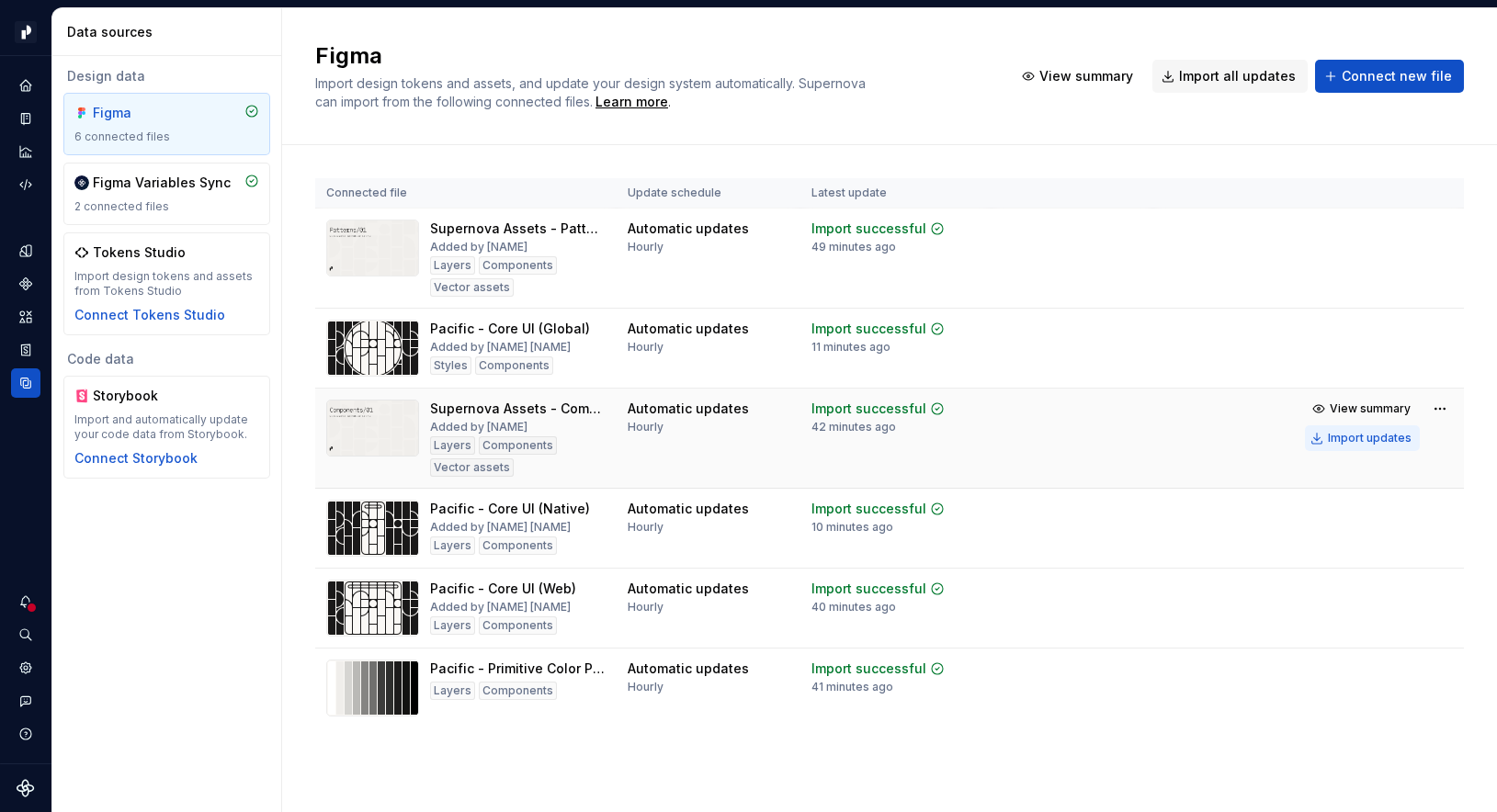 click on "Import updates" at bounding box center (1369, 438) 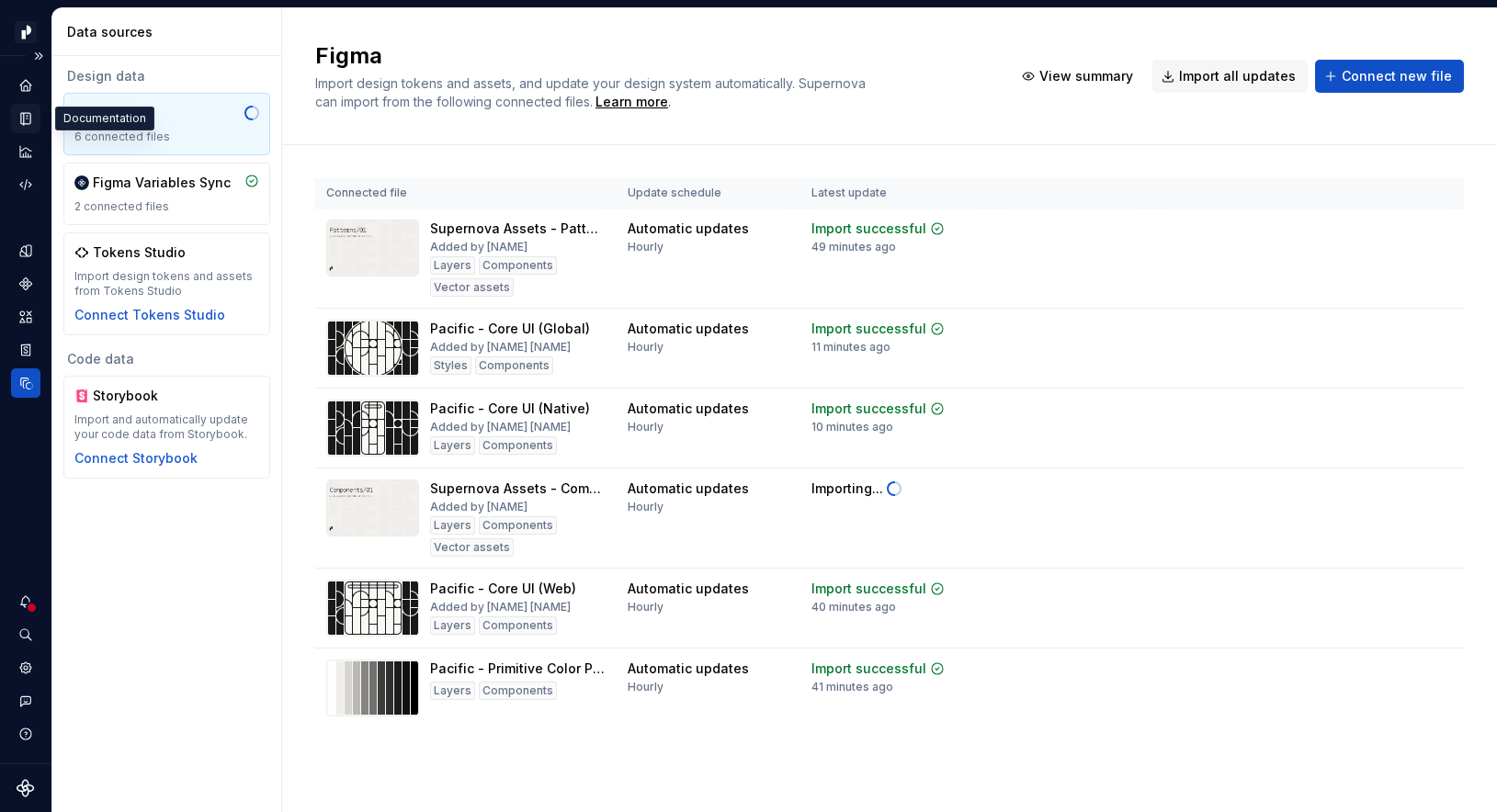 click 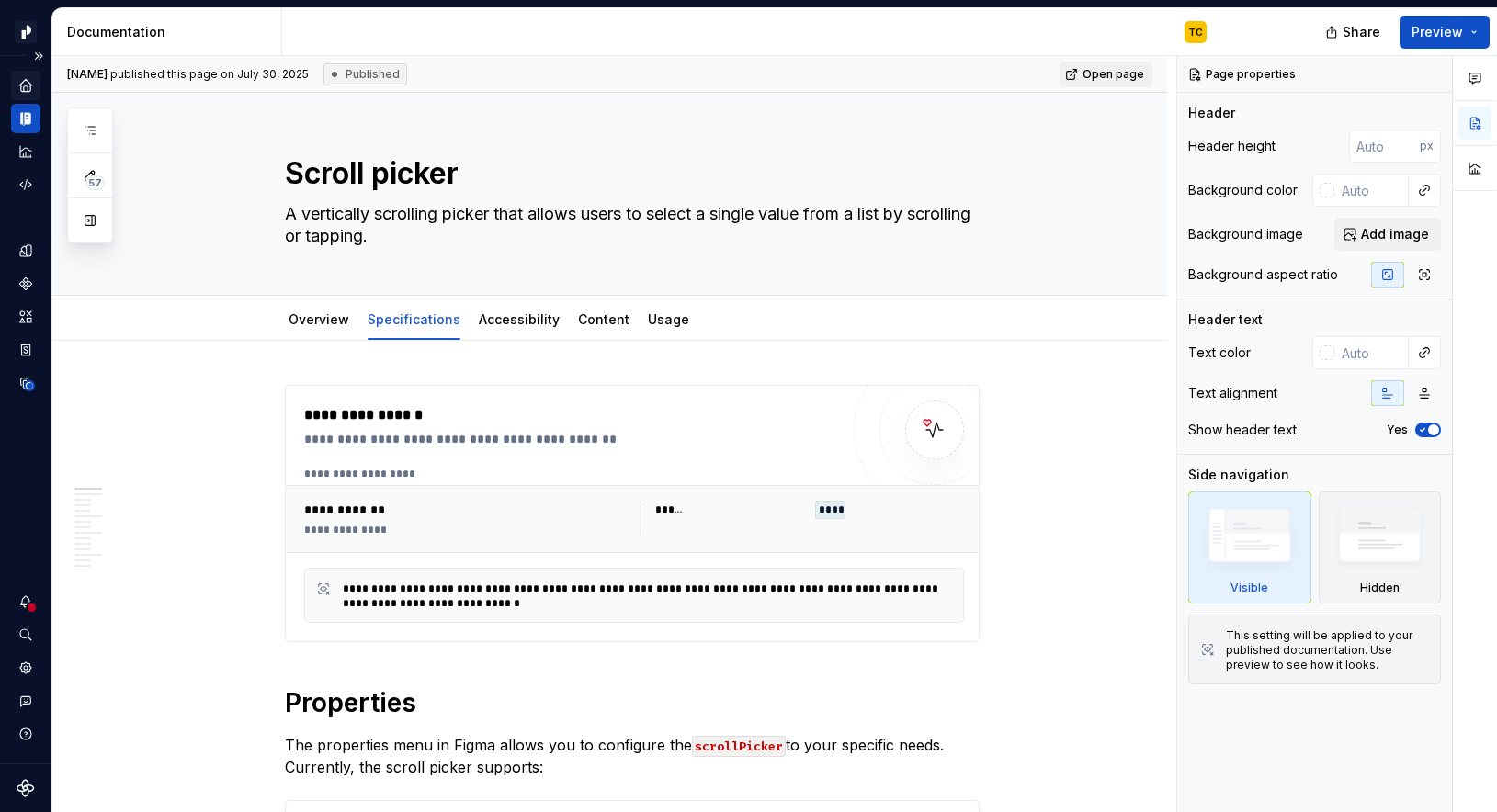 click 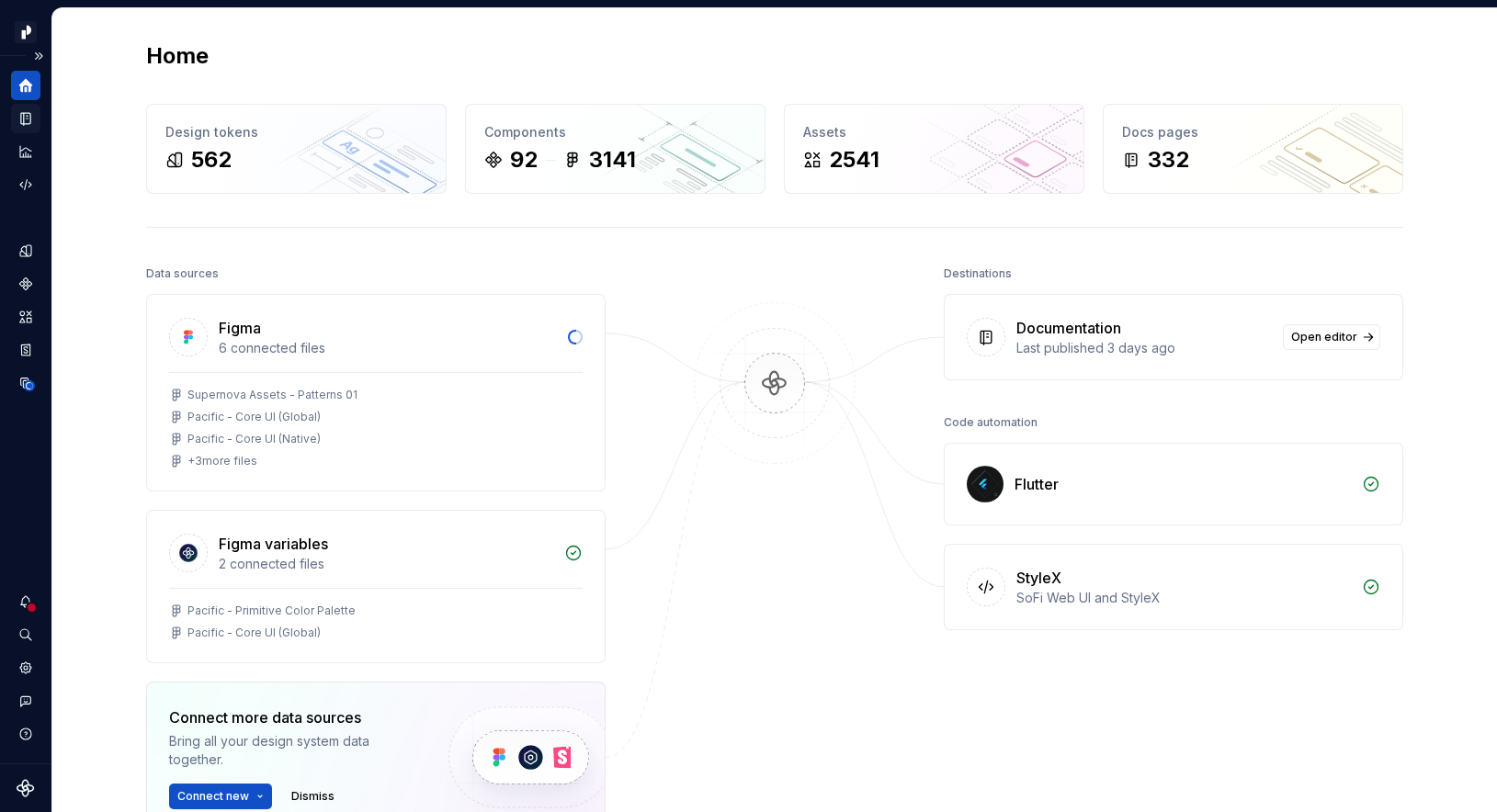 click 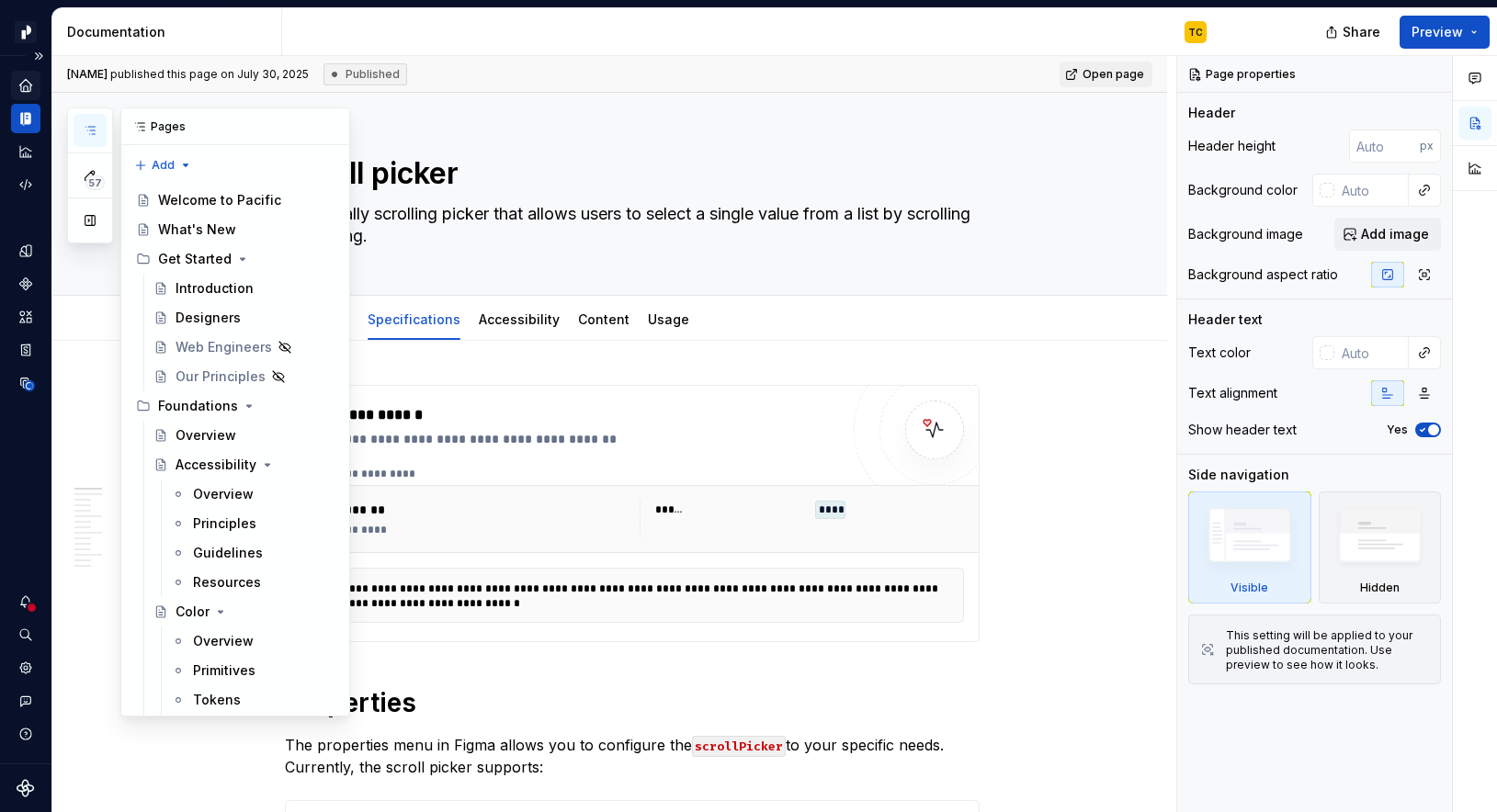 click at bounding box center [90, 130] 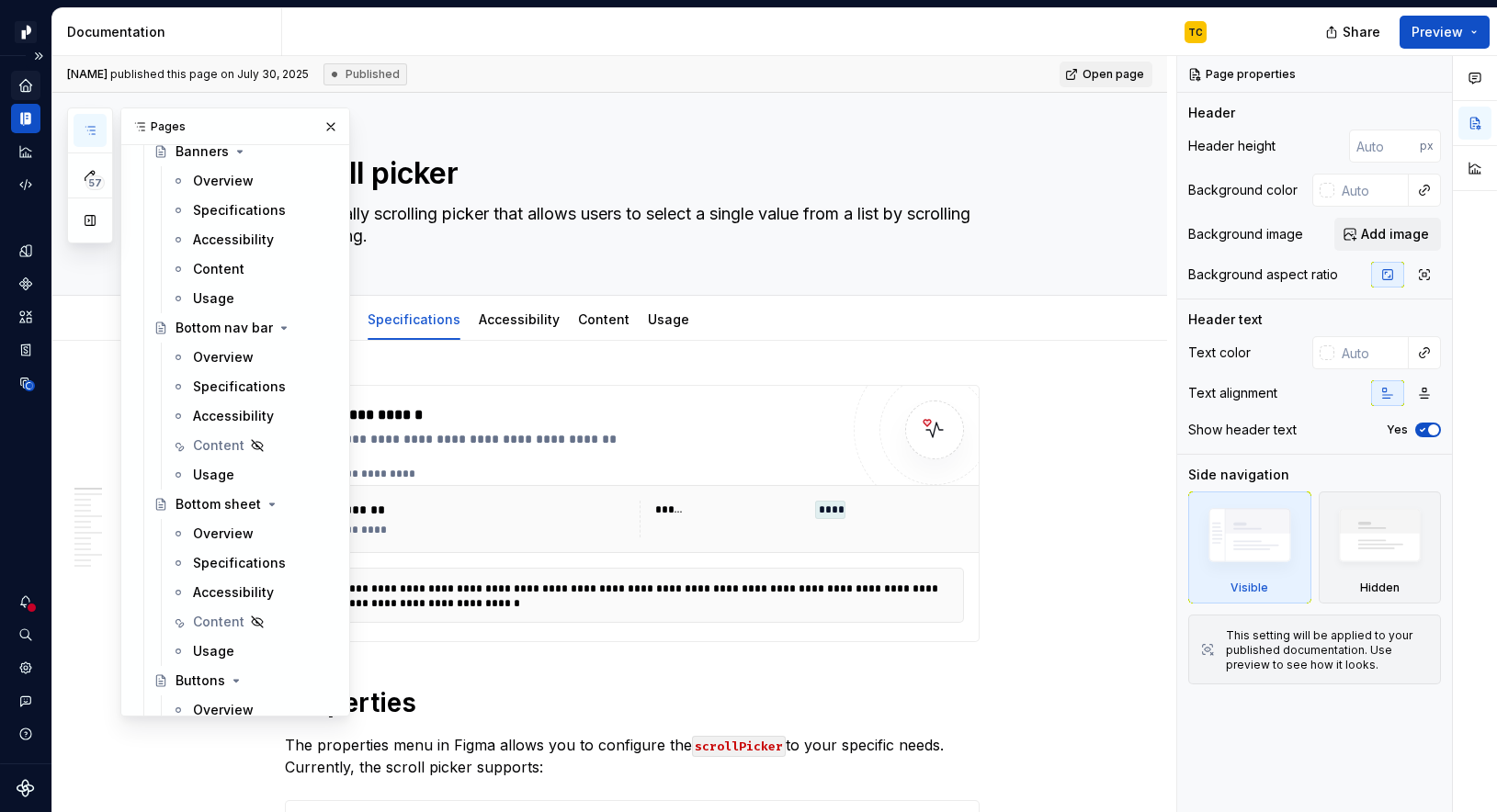 scroll, scrollTop: 3039, scrollLeft: 0, axis: vertical 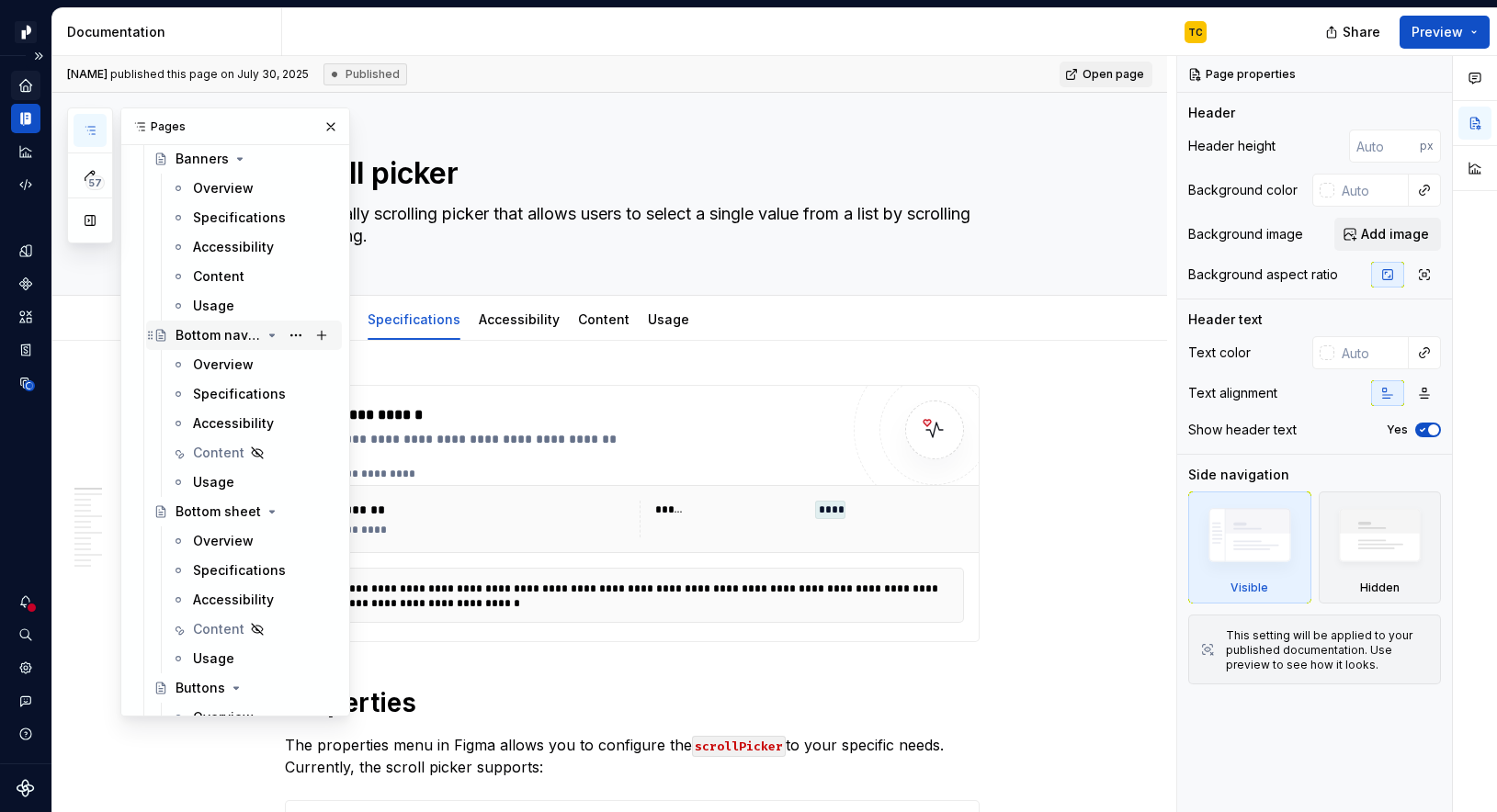 click on "Bottom nav bar" at bounding box center (218, 335) 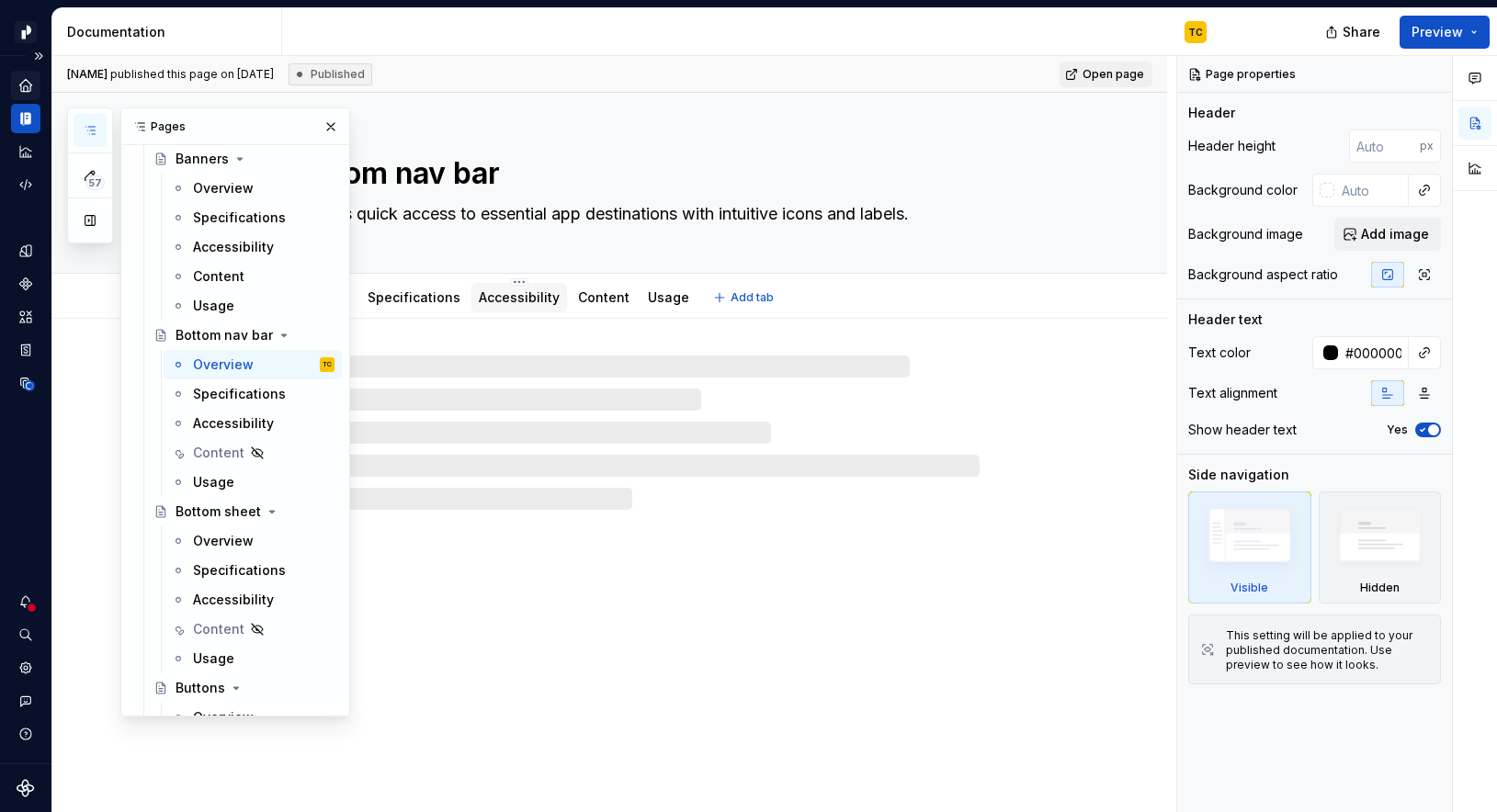 click on "Accessibility" at bounding box center [519, 297] 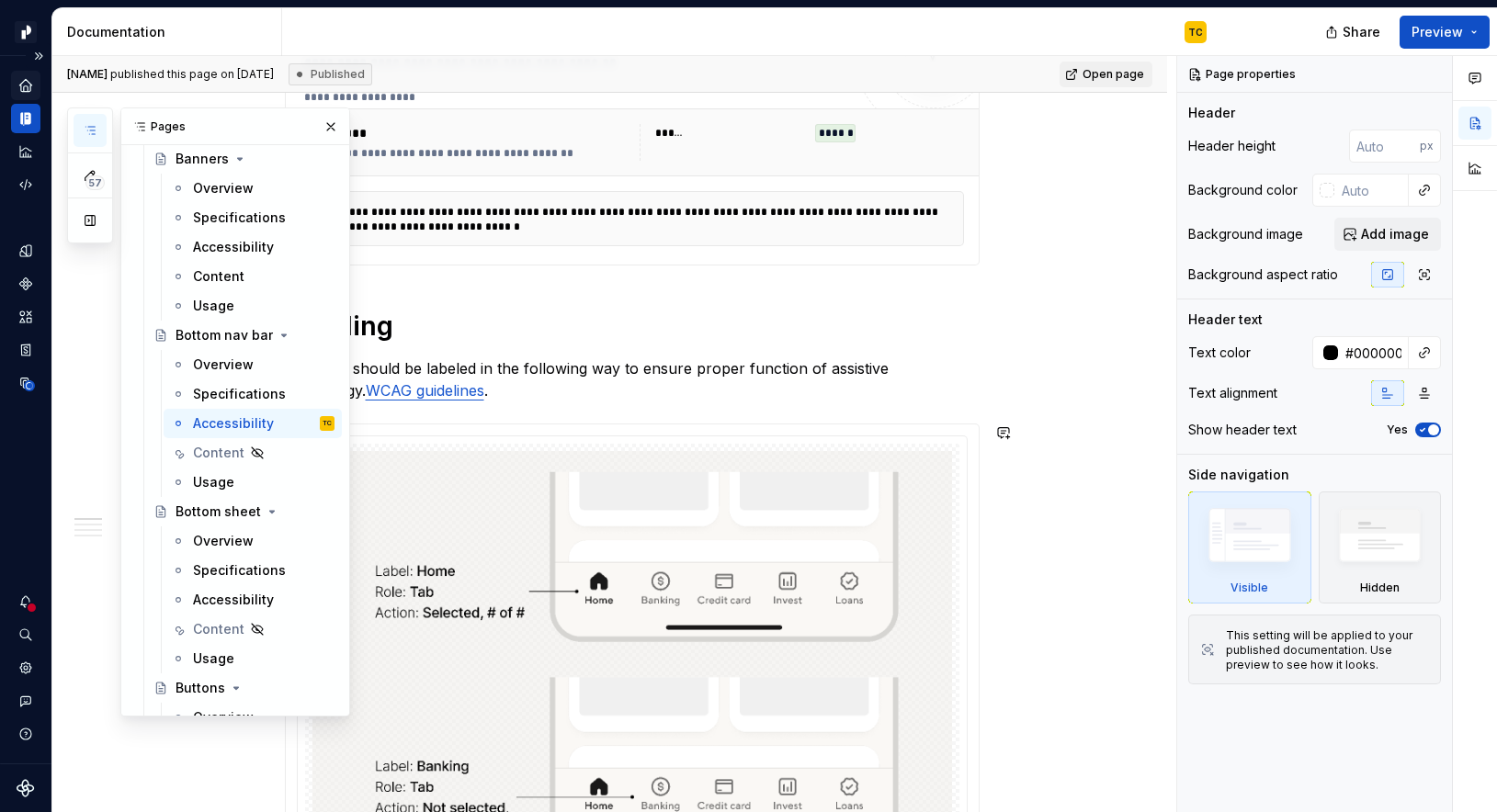 scroll, scrollTop: 381, scrollLeft: 0, axis: vertical 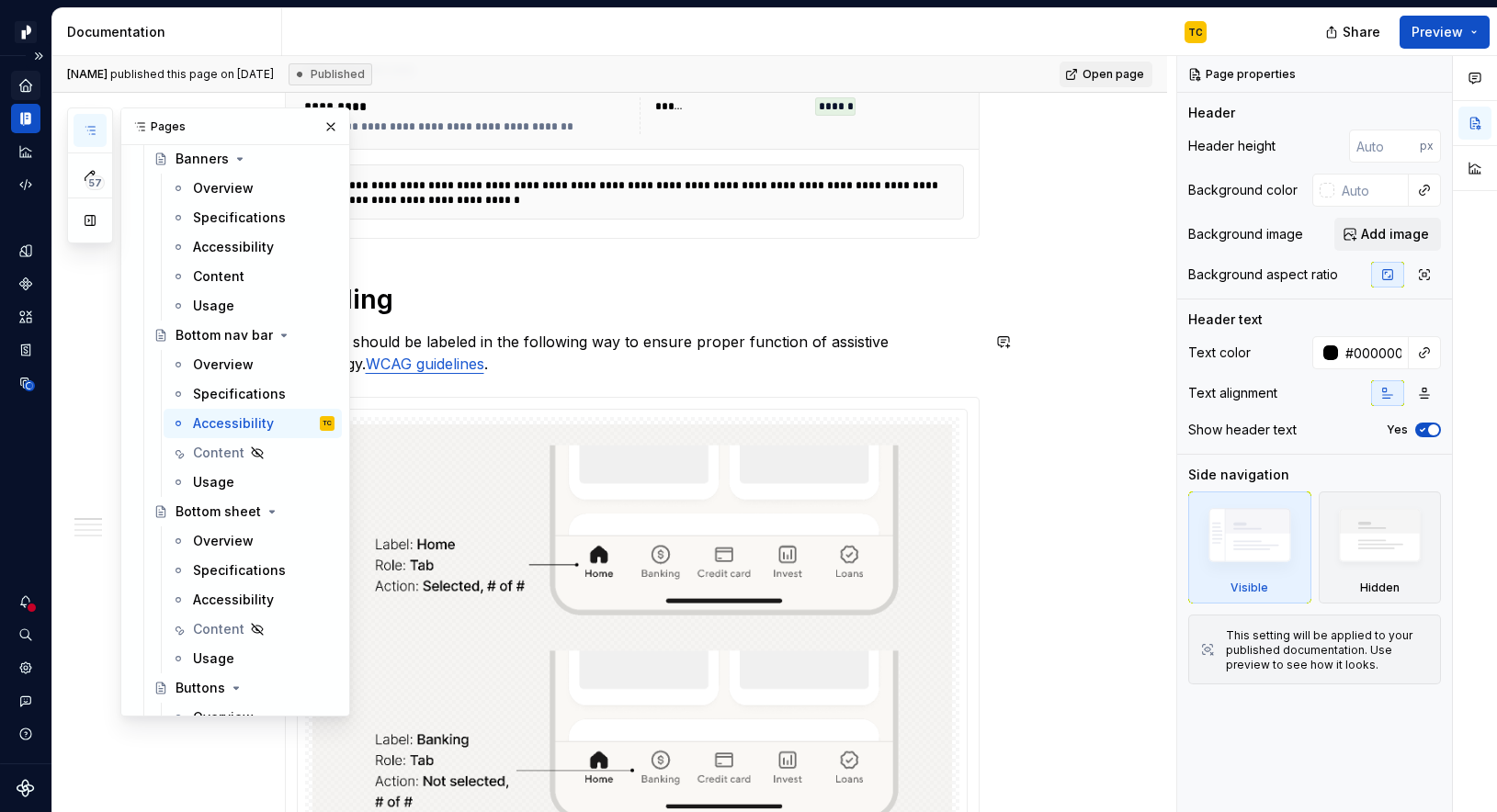 type on "*" 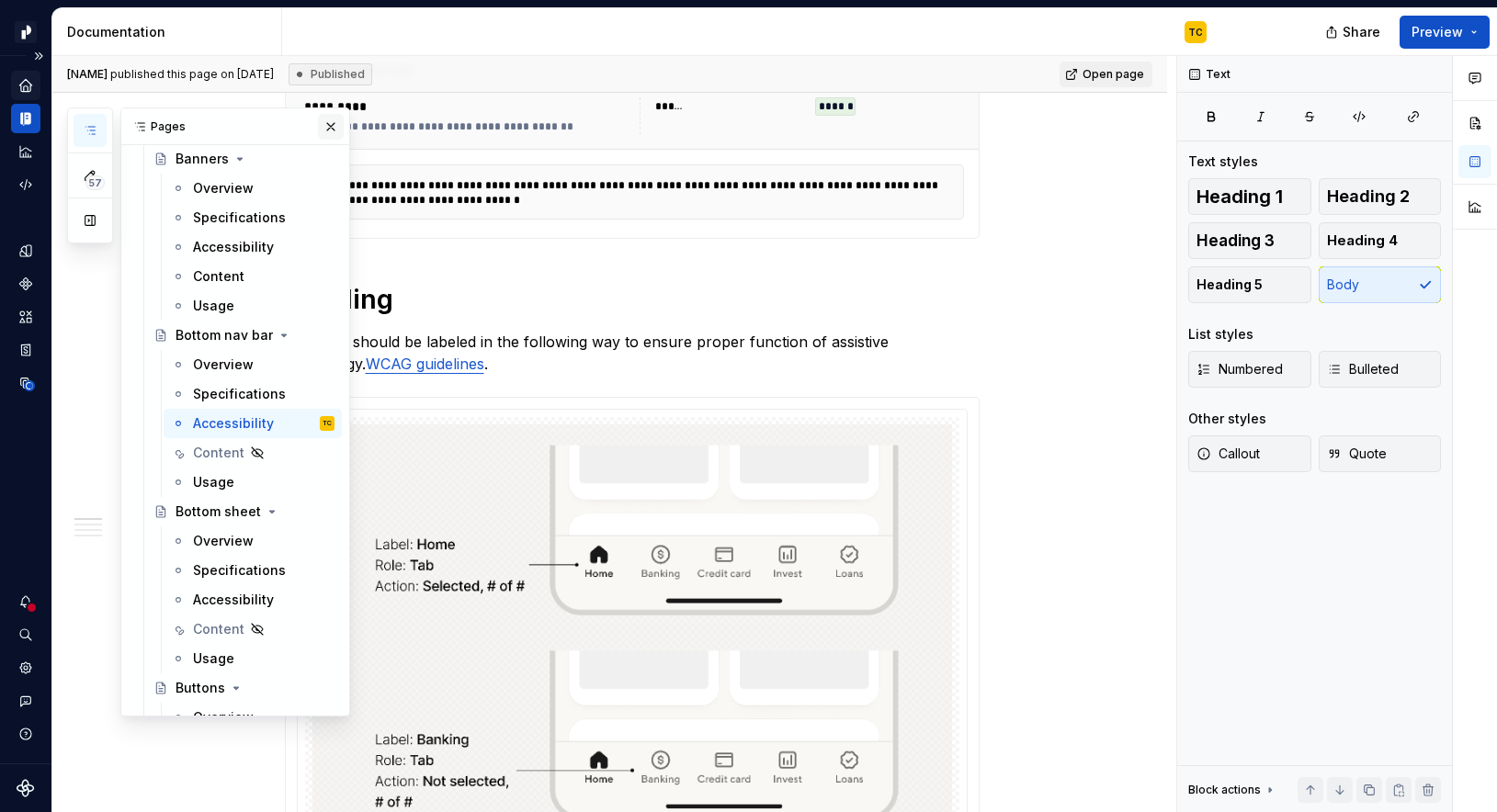 click at bounding box center [331, 127] 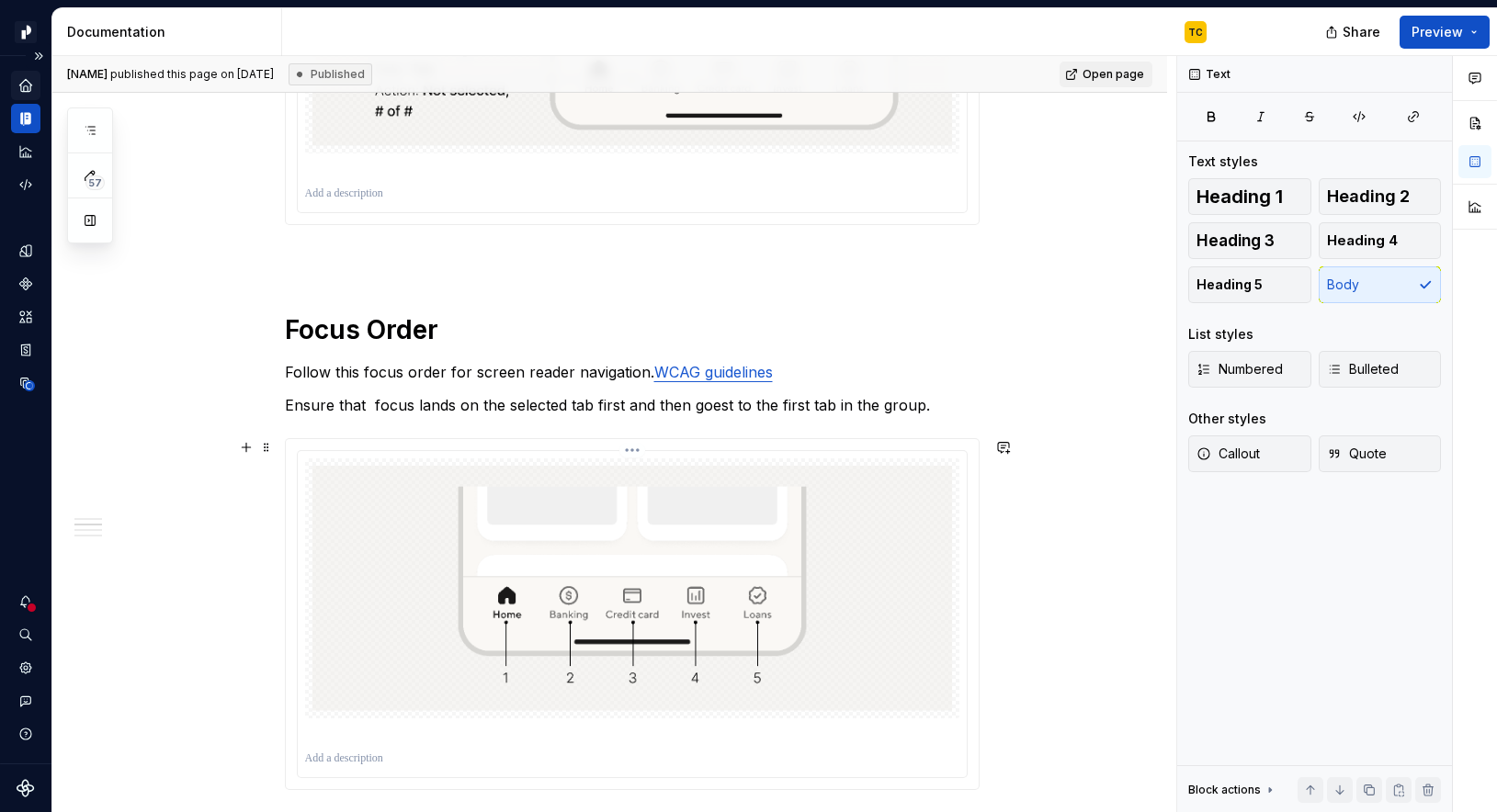 scroll, scrollTop: 1096, scrollLeft: 0, axis: vertical 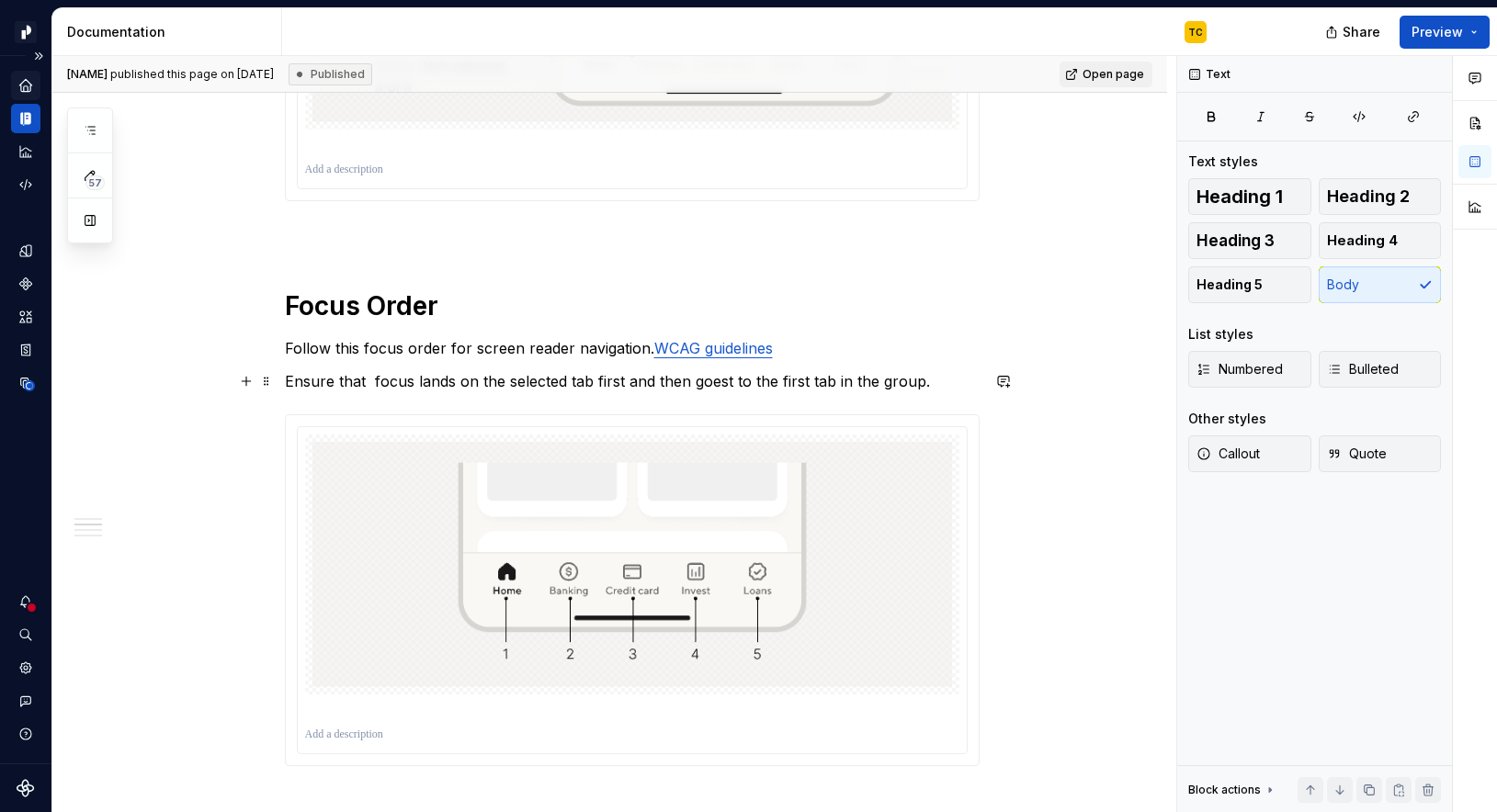 click on "Ensure that  focus lands on the selected tab first and then goest to the first tab in the group." at bounding box center (632, 381) 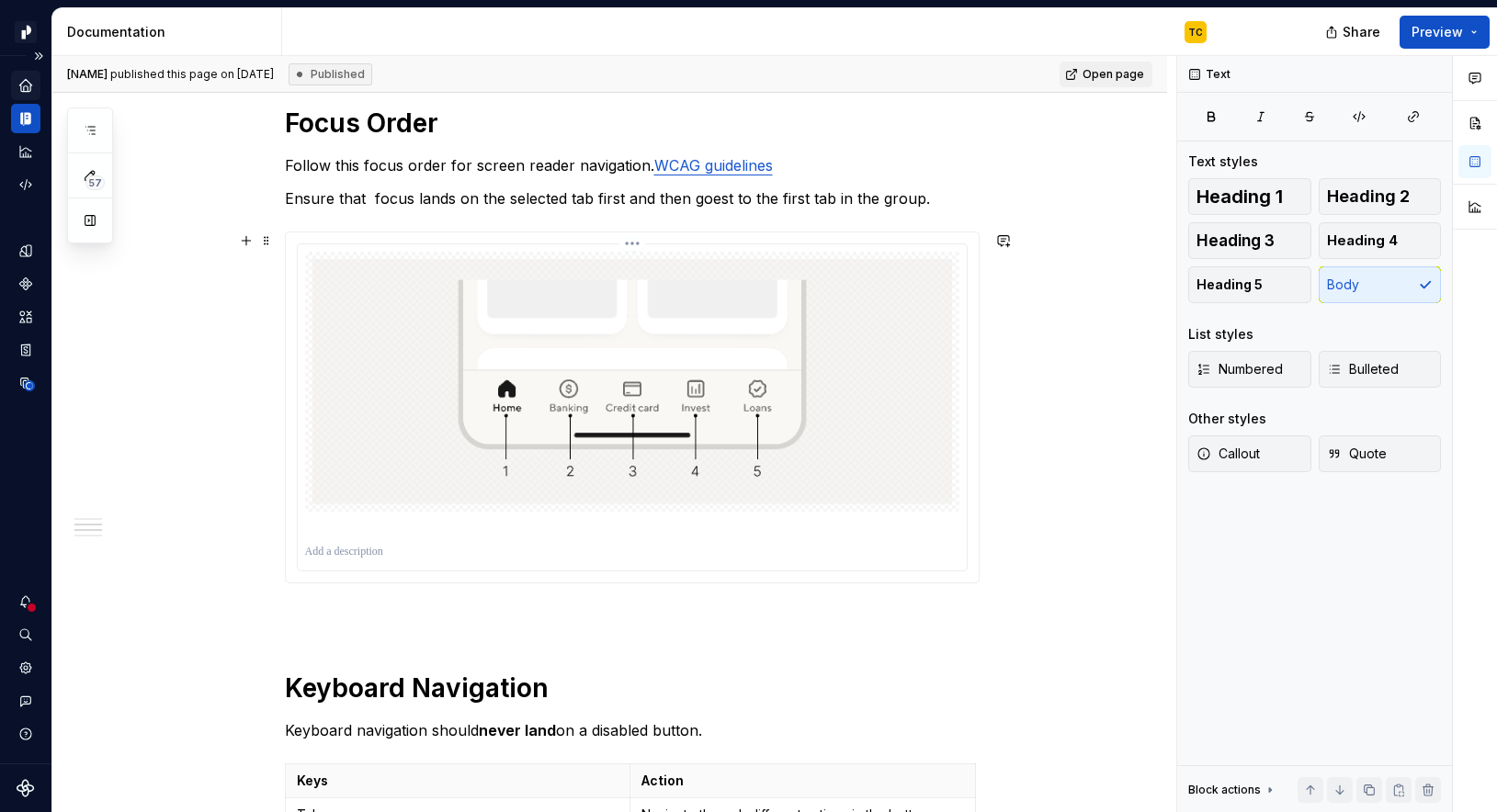 scroll, scrollTop: 1280, scrollLeft: 0, axis: vertical 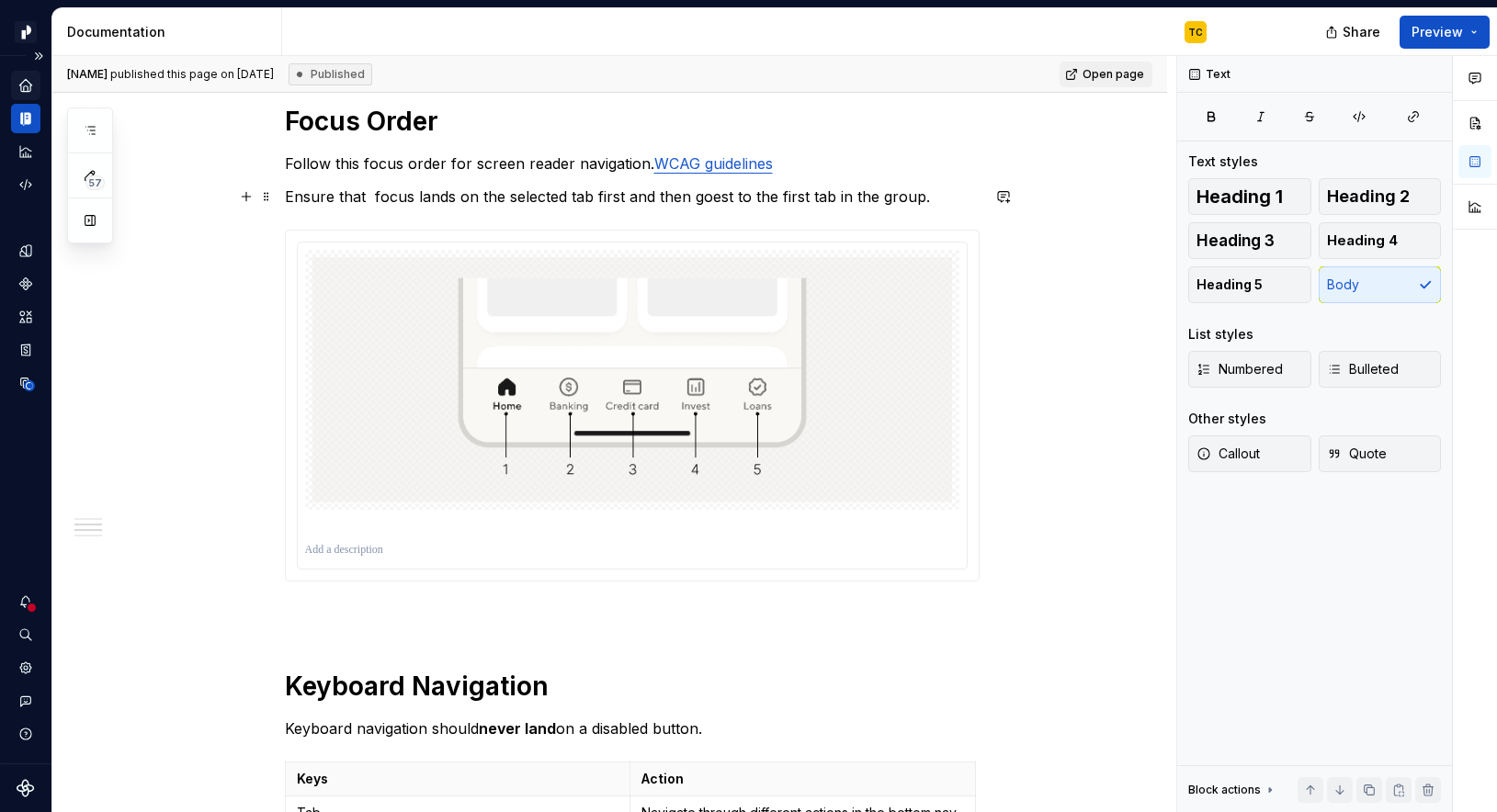 click on "Ensure that  focus lands on the selected tab first and then goest to the first tab in the group." at bounding box center (632, 197) 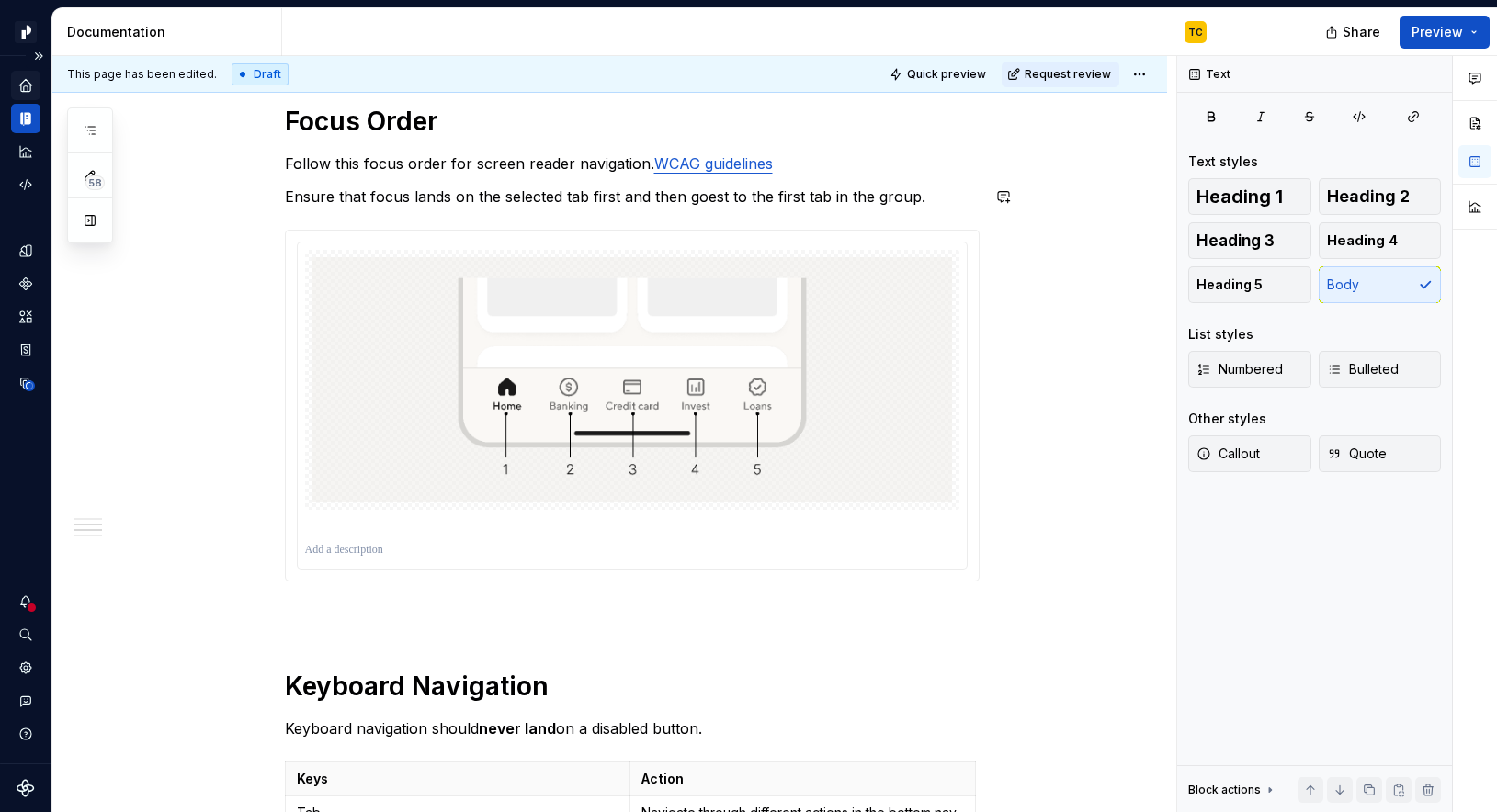 click on "Ensure that focus lands on the selected tab first and then goest to the first tab in the group." at bounding box center [632, 197] 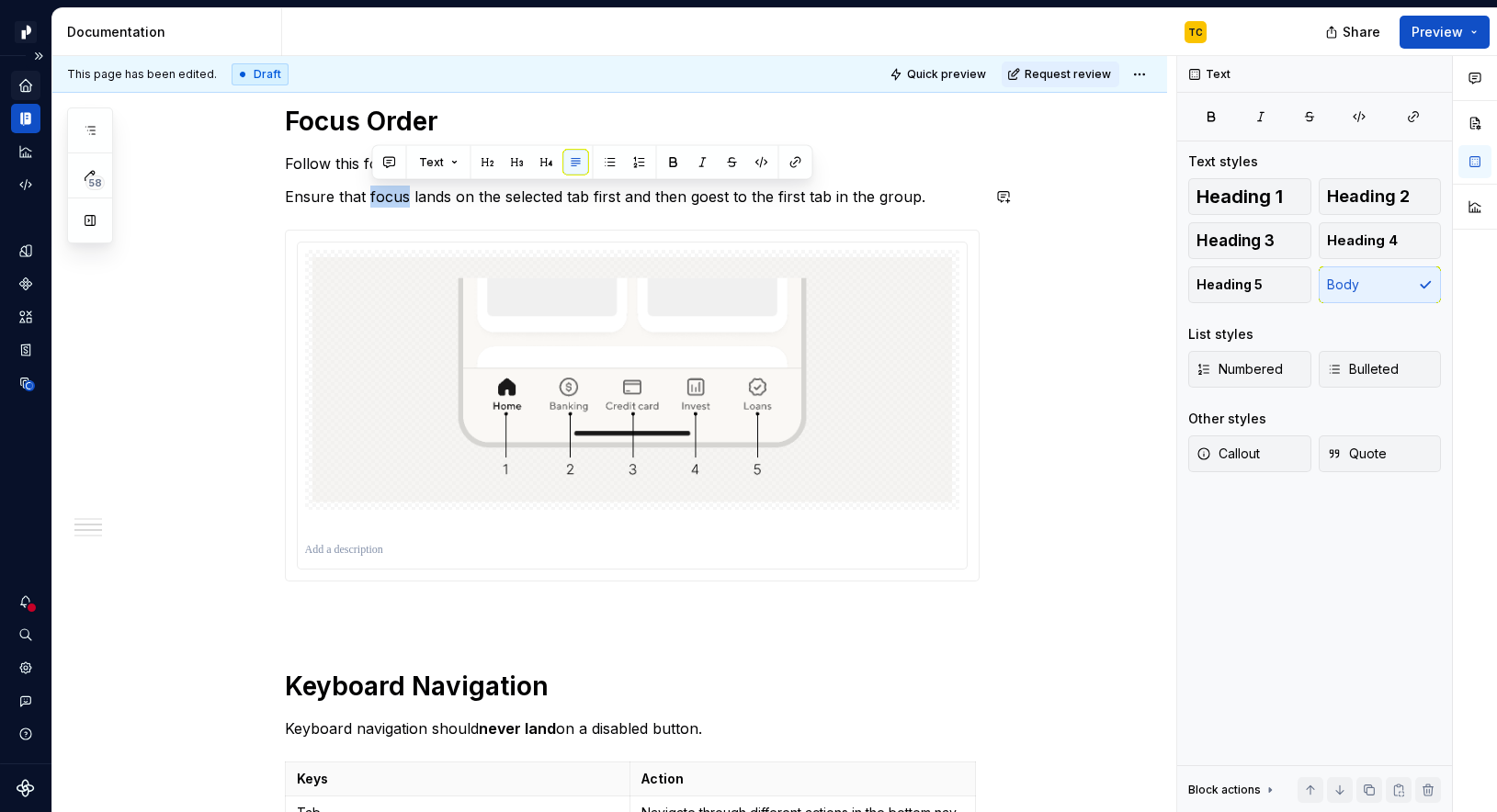 click on "Ensure that focus lands on the selected tab first and then goest to the first tab in the group." at bounding box center (632, 197) 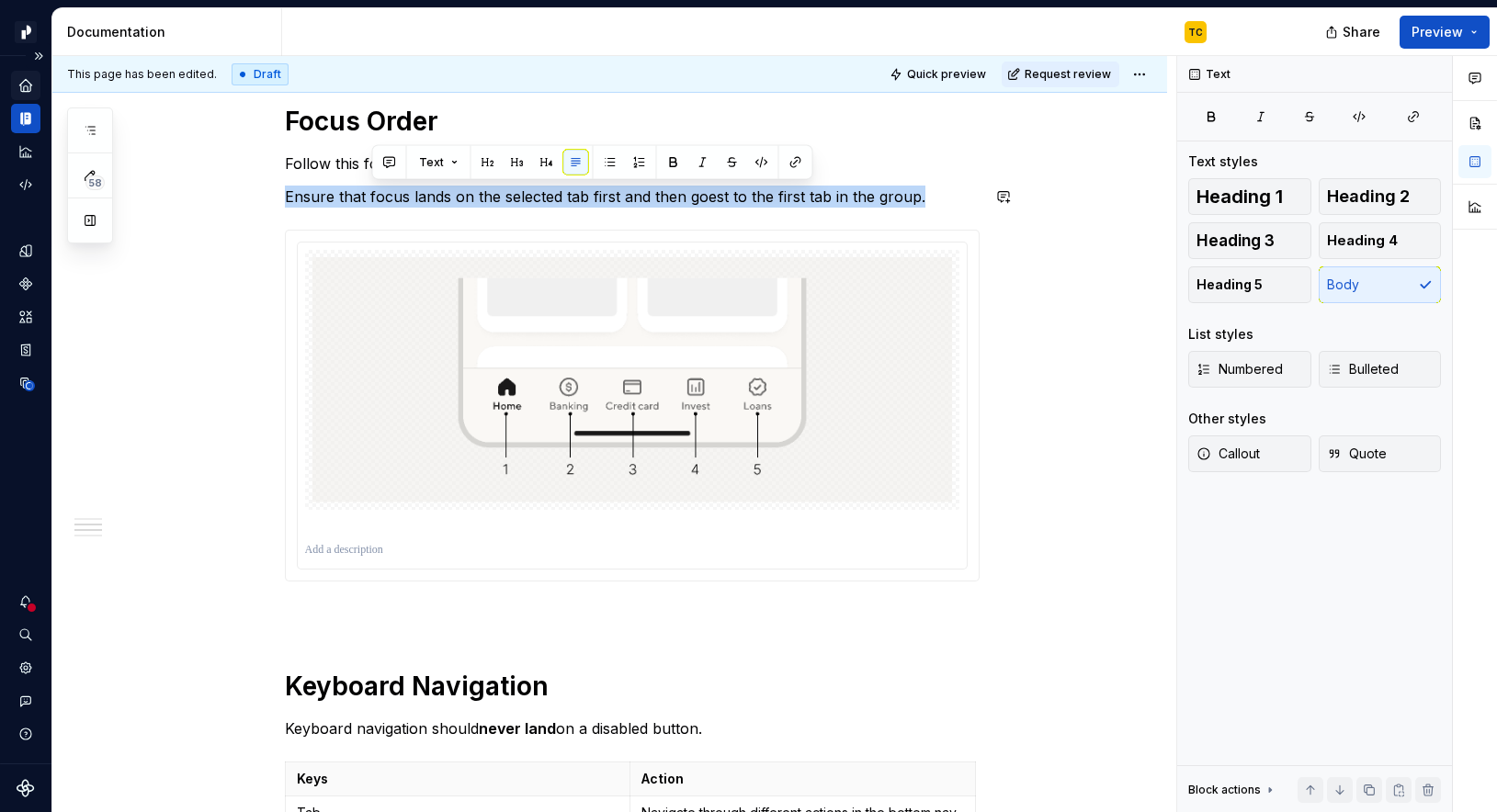 click on "Ensure that focus lands on the selected tab first and then goest to the first tab in the group." at bounding box center (632, 197) 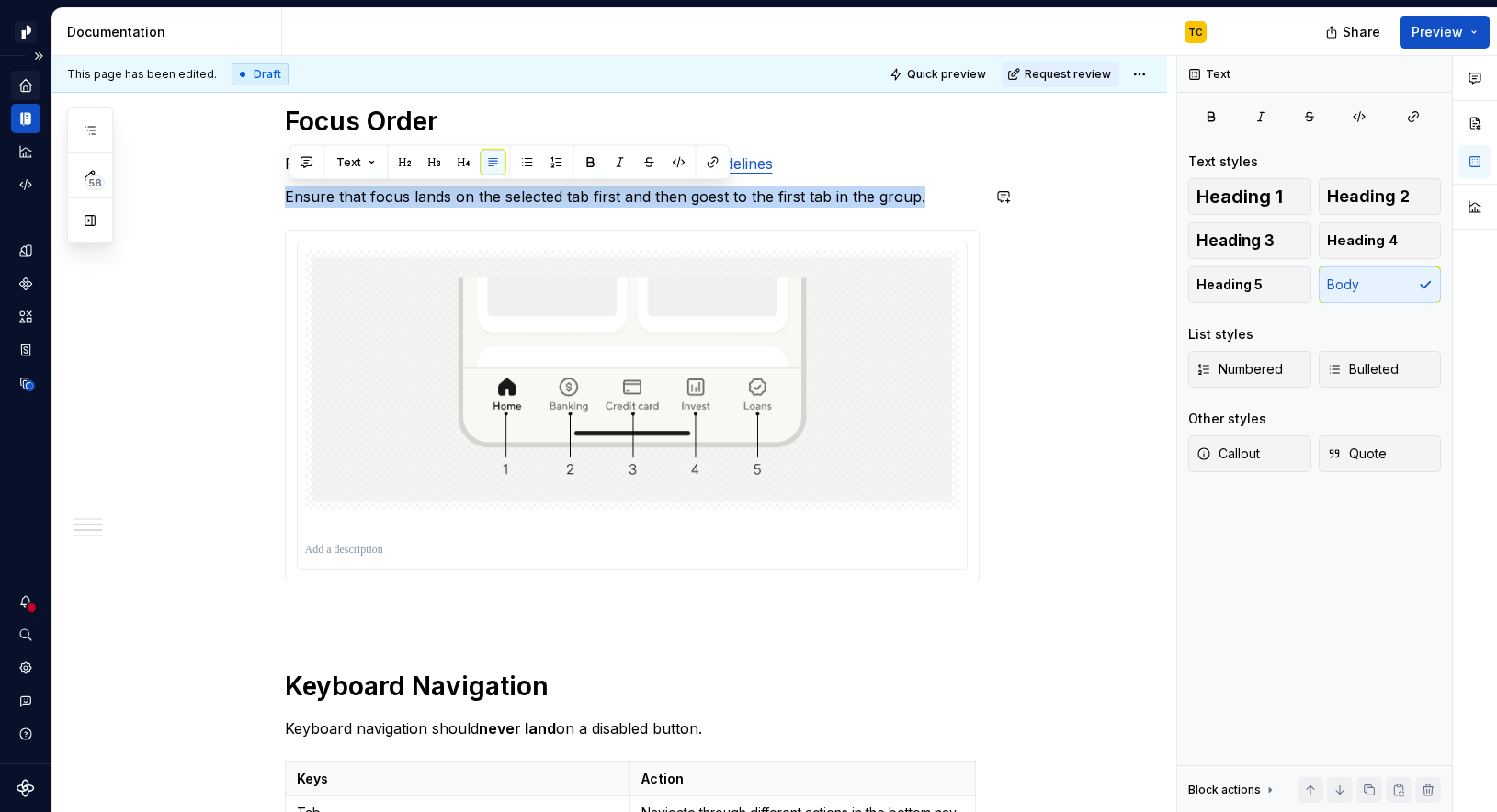copy on "Ensure that focus lands on the selected tab first and then goest to the first tab in the group." 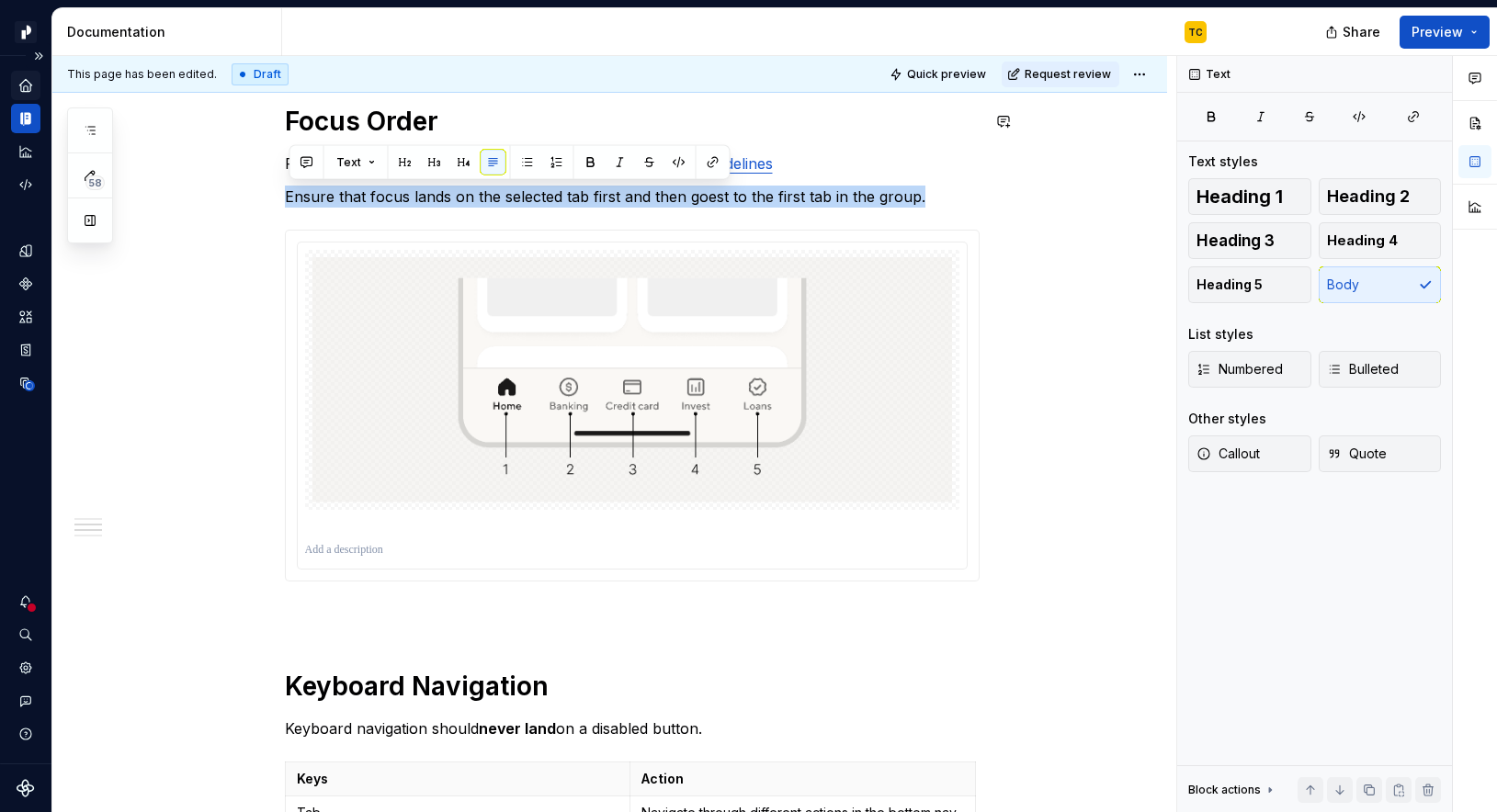 type on "*" 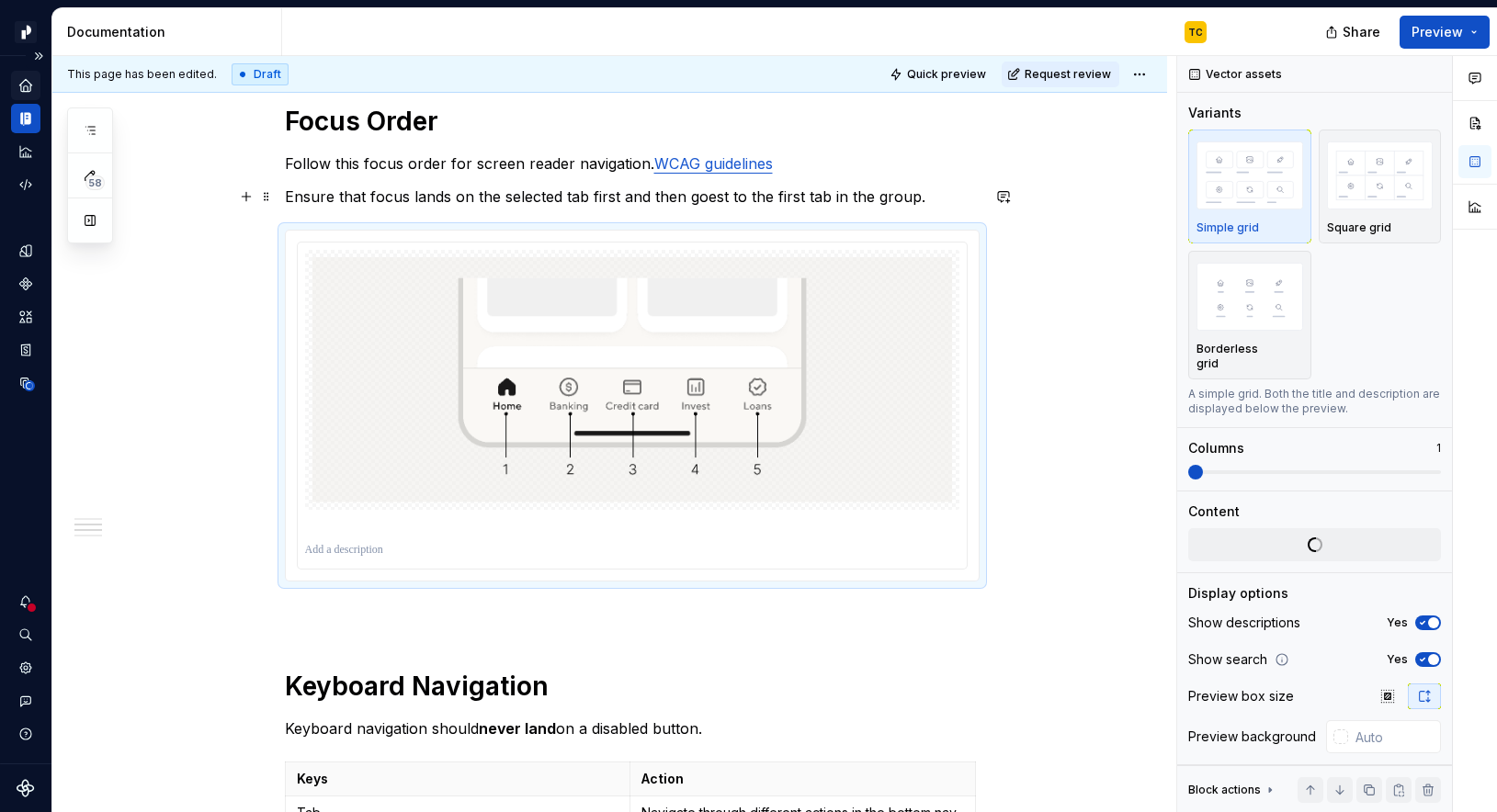 click on "Ensure that focus lands on the selected tab first and then goest to the first tab in the group." at bounding box center (632, 197) 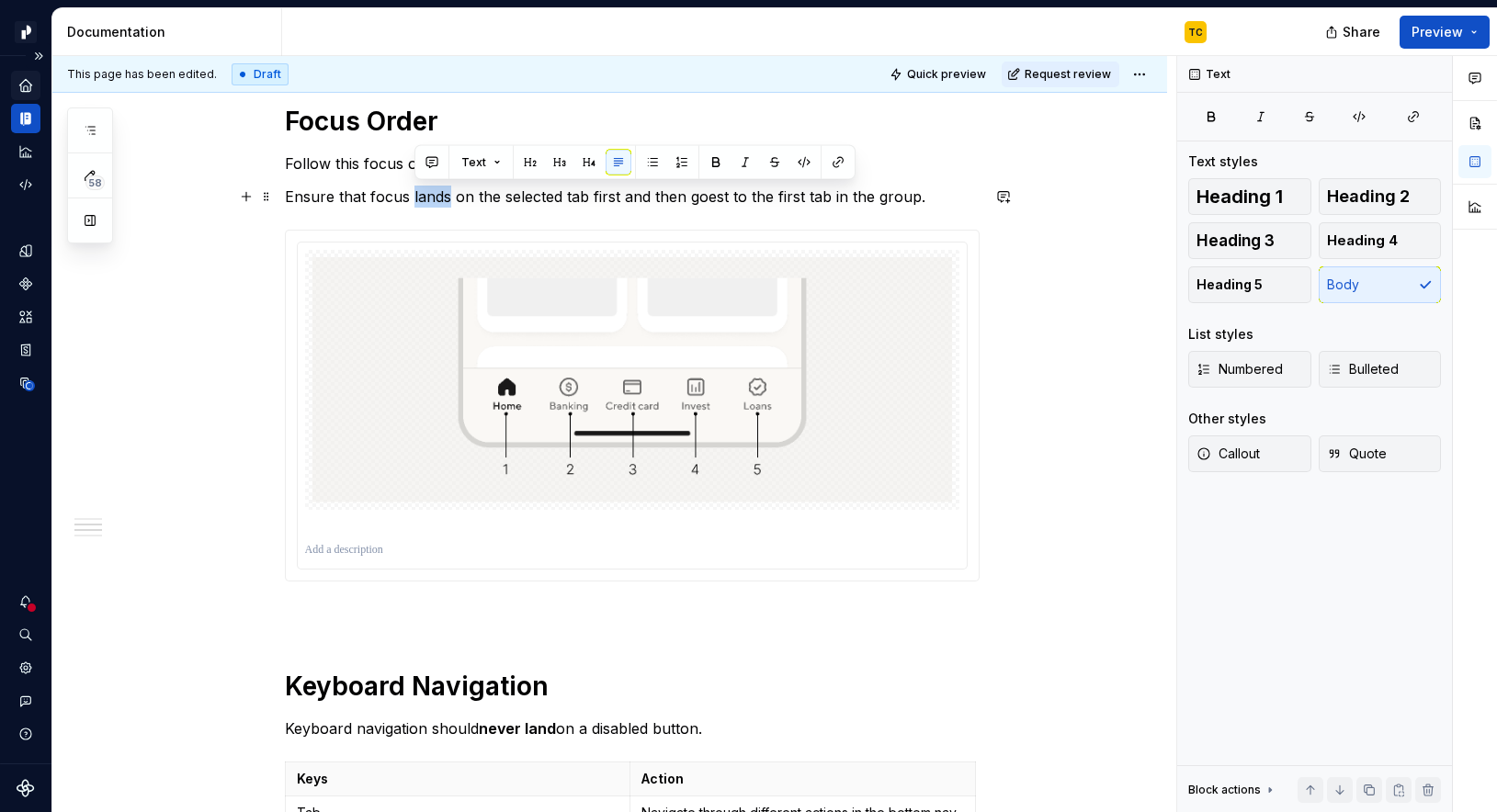 click on "Ensure that focus lands on the selected tab first and then goest to the first tab in the group." at bounding box center [632, 197] 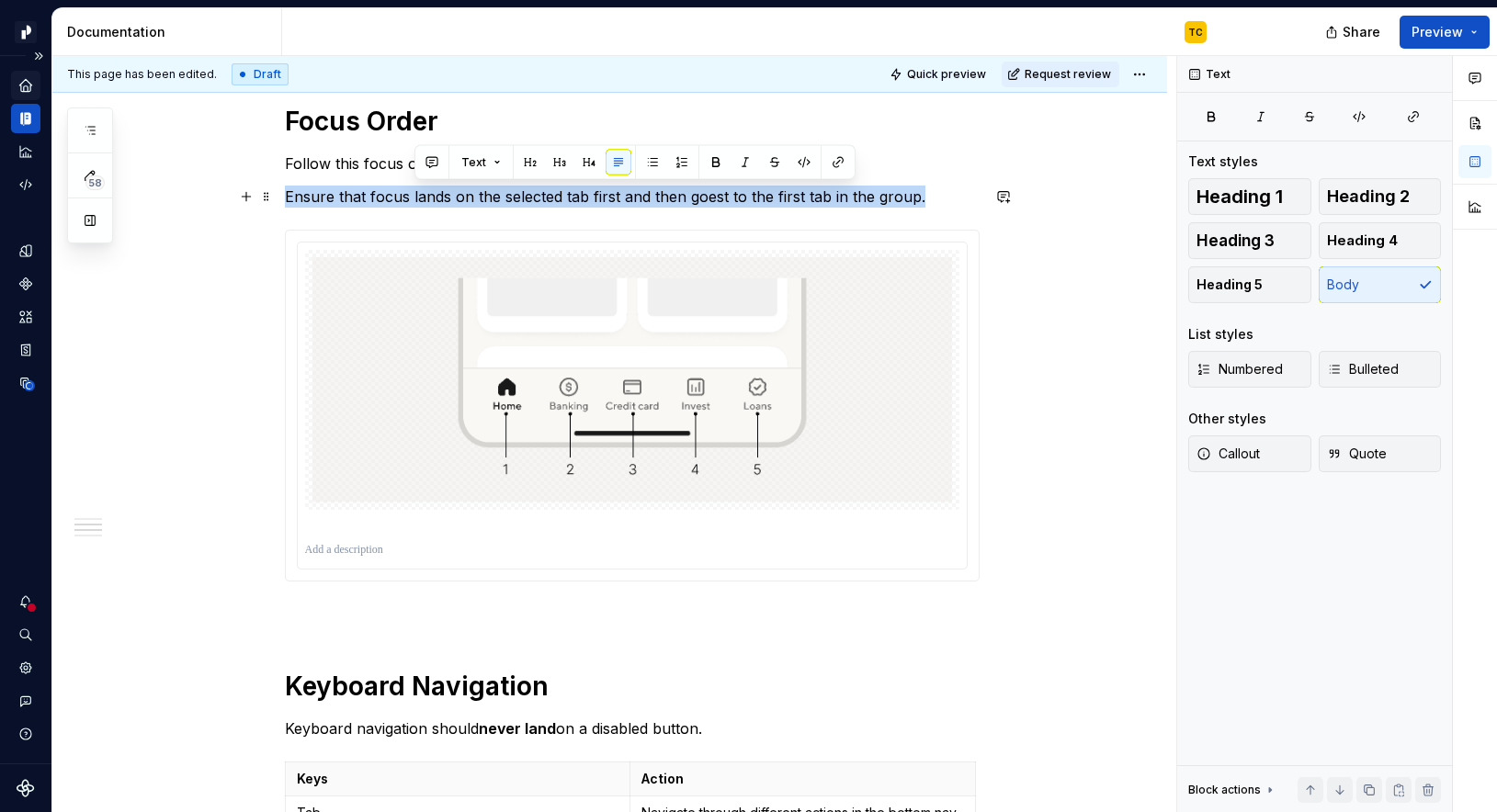 click on "Ensure that focus lands on the selected tab first and then goest to the first tab in the group." at bounding box center (632, 197) 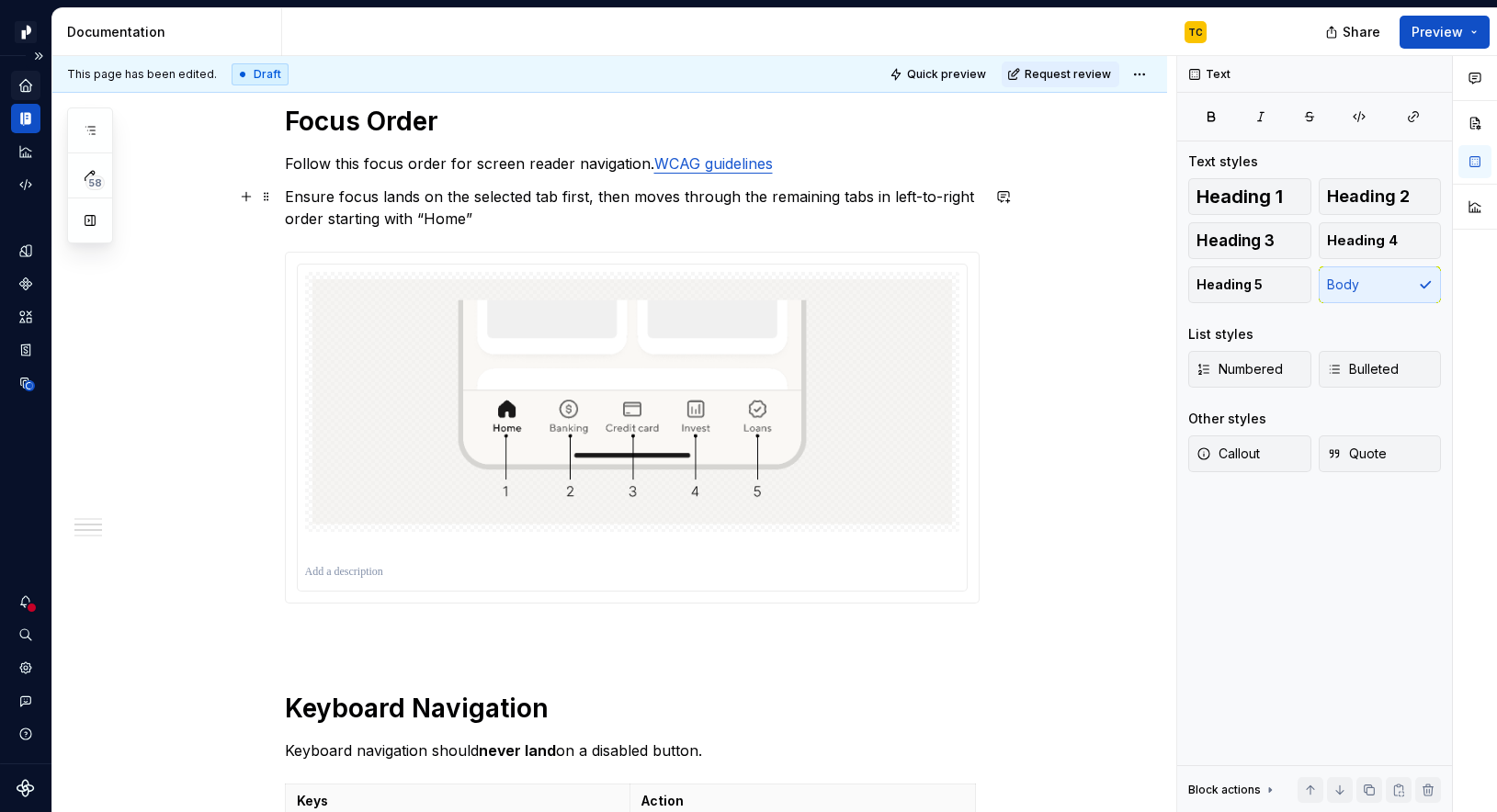 click on "Ensure focus lands on the selected tab first, then moves through the remaining tabs in left-to-right order starting with “Home”" at bounding box center [632, 208] 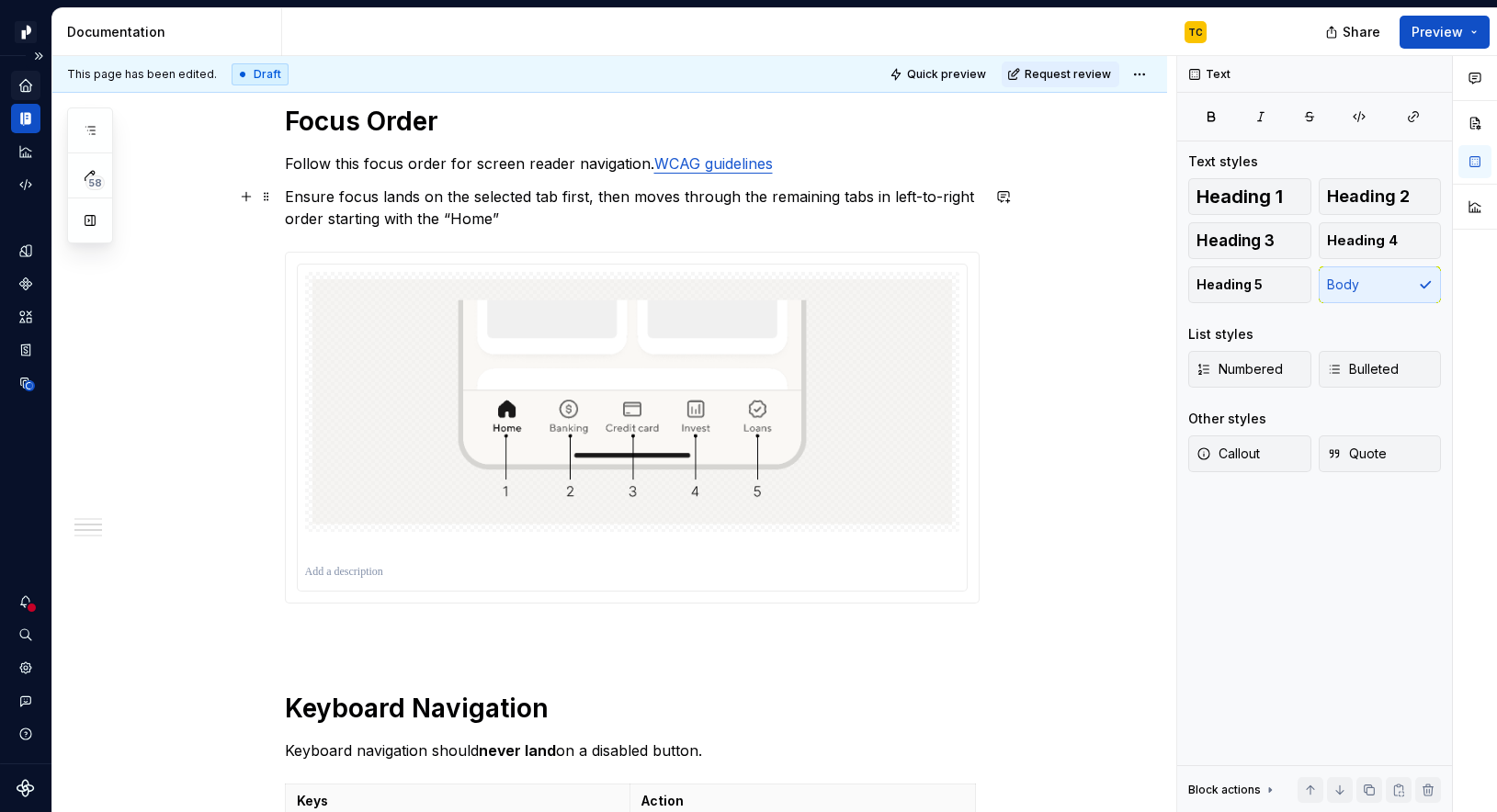 click on "Ensure focus lands on the selected tab first, then moves through the remaining tabs in left-to-right order starting with the “Home”" at bounding box center [632, 208] 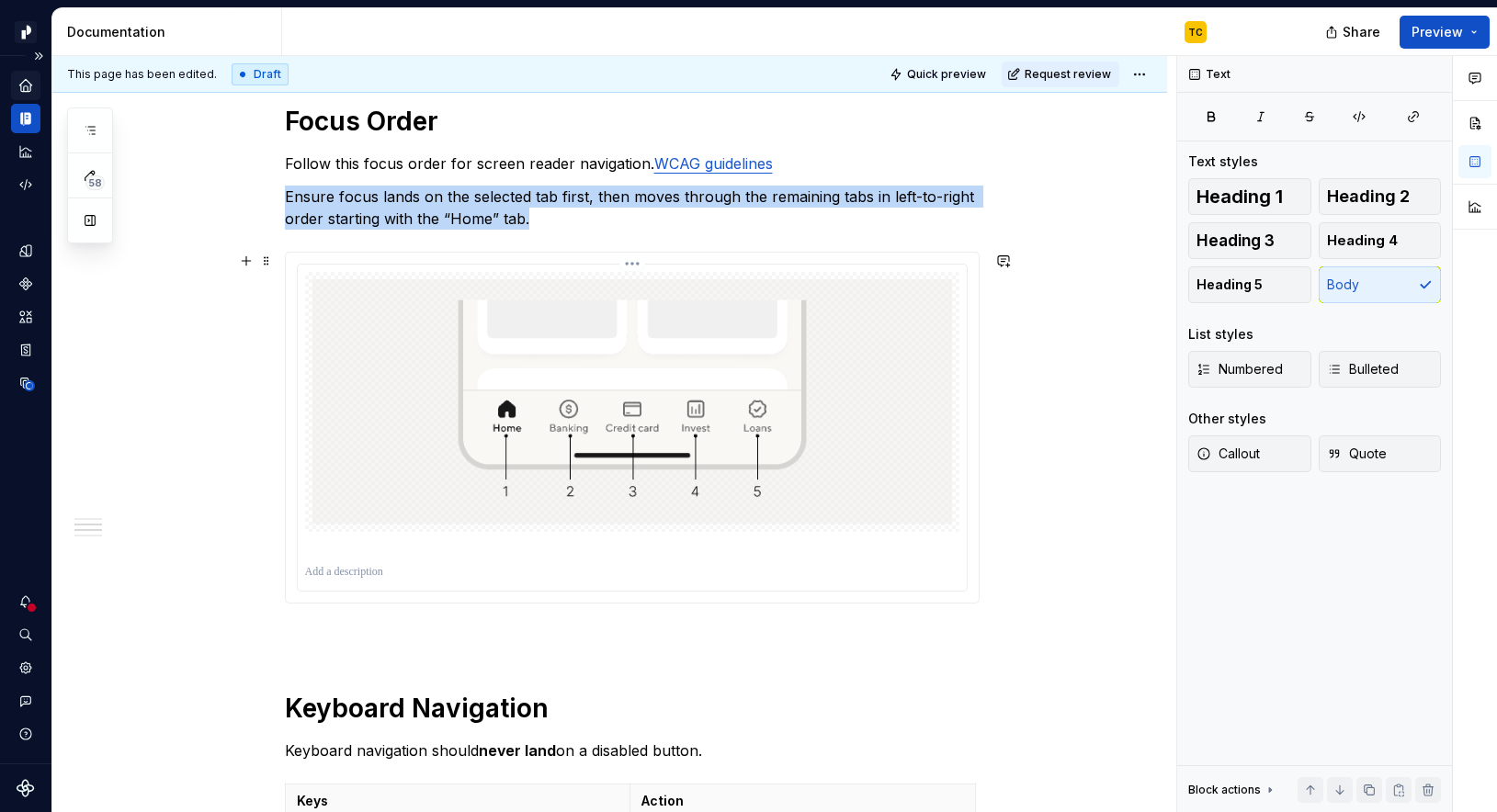 click at bounding box center (632, 401) 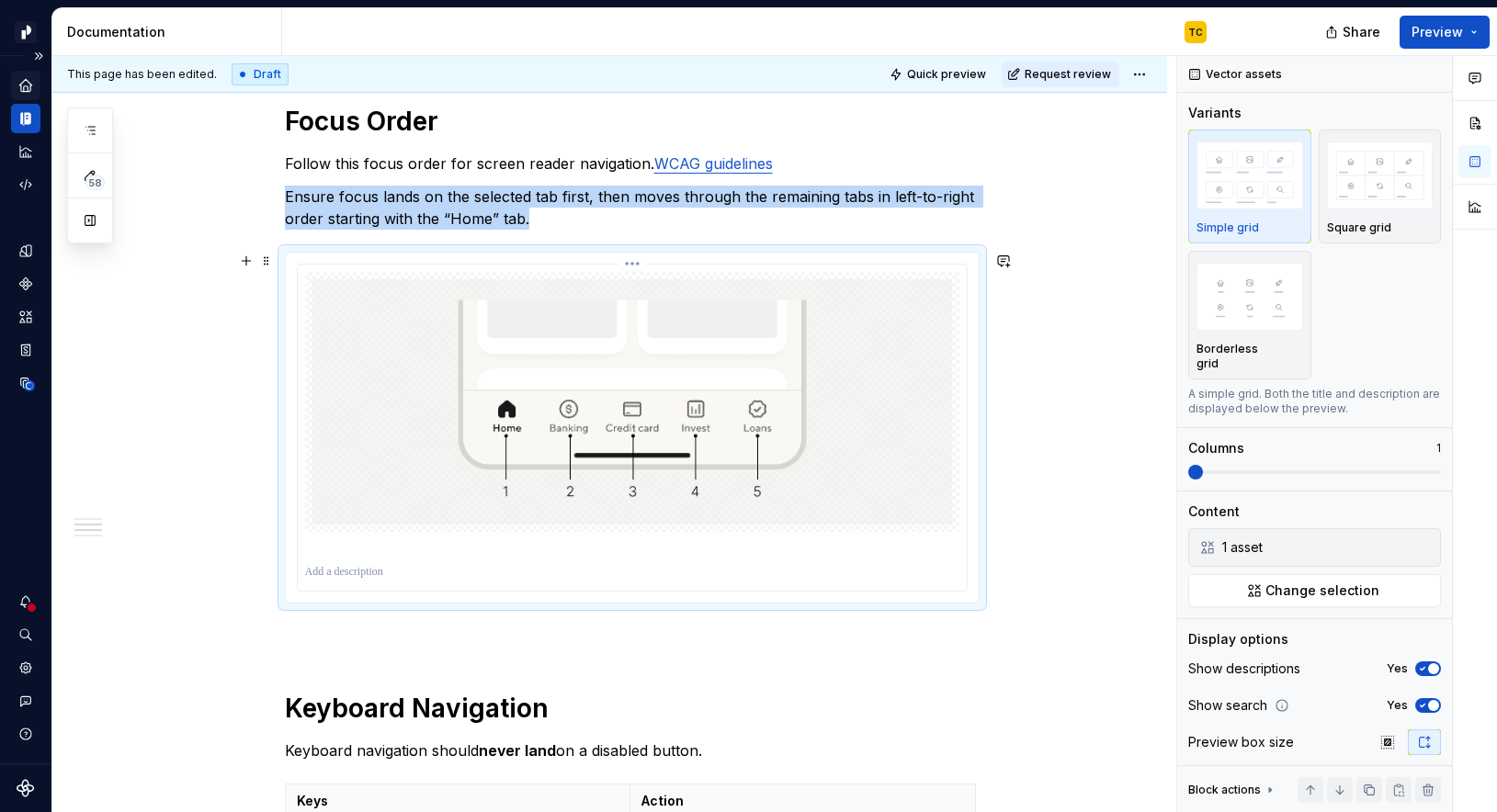 click at bounding box center [632, 572] 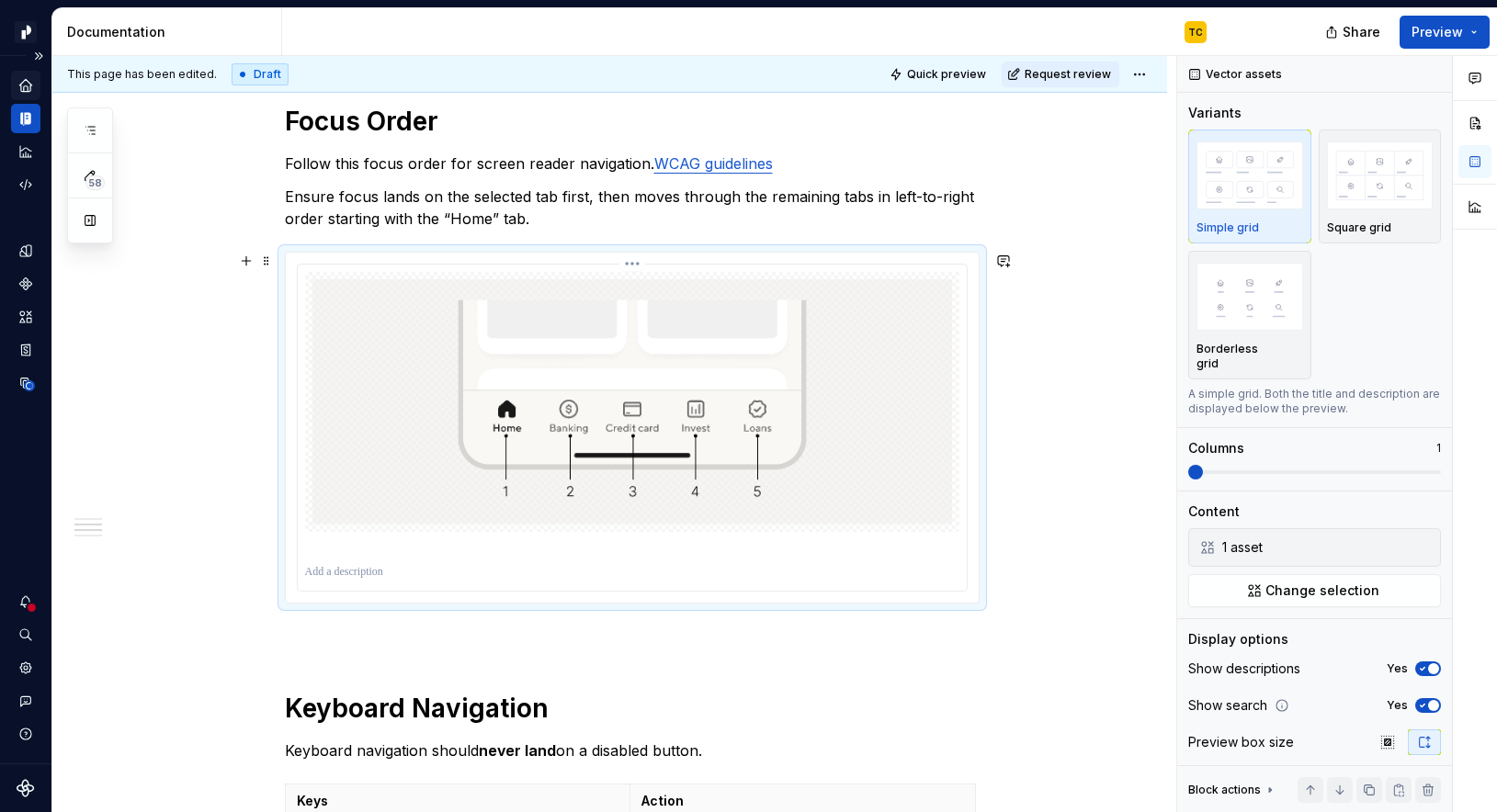 type 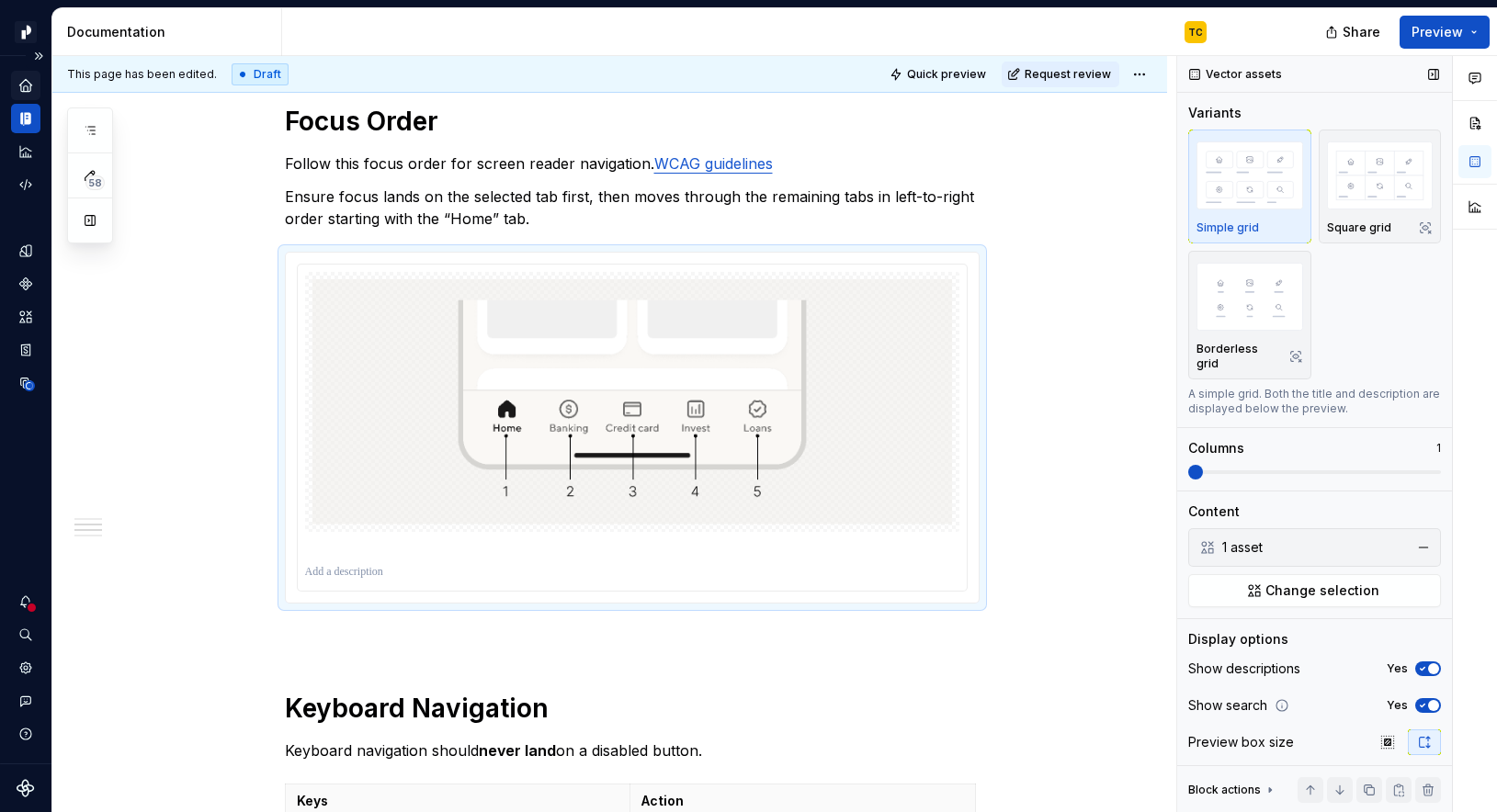 click 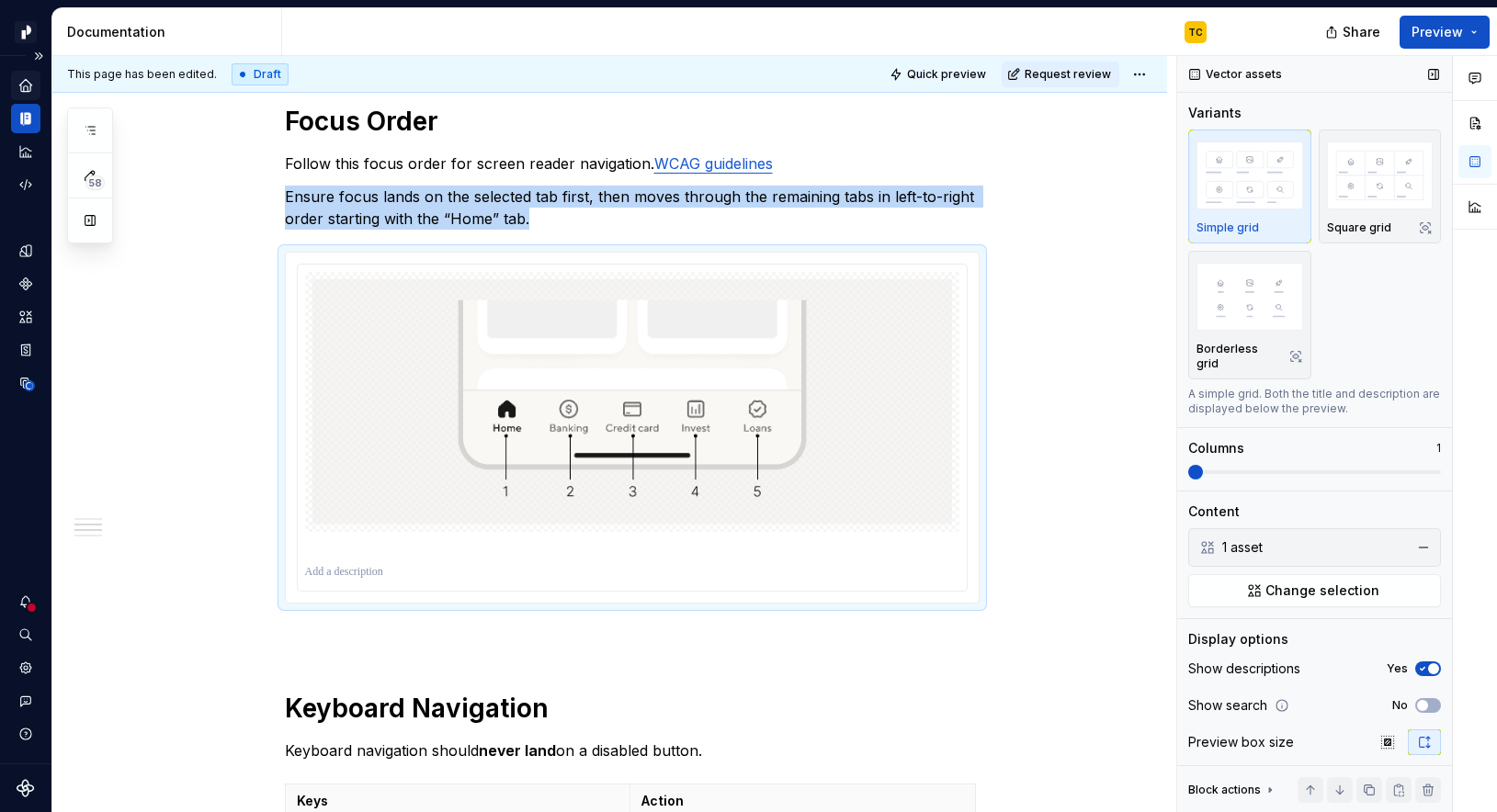 click 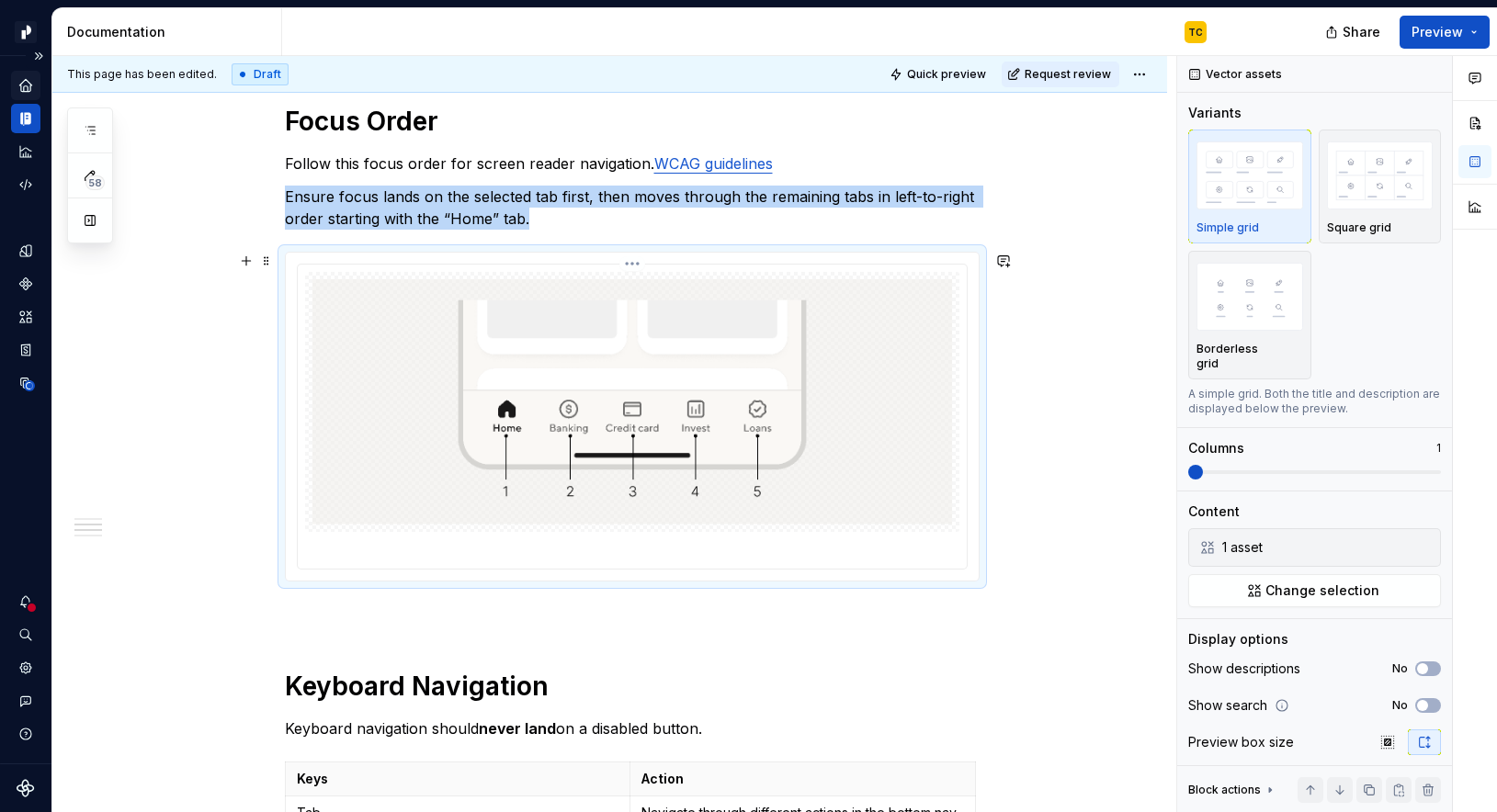 click at bounding box center (632, 548) 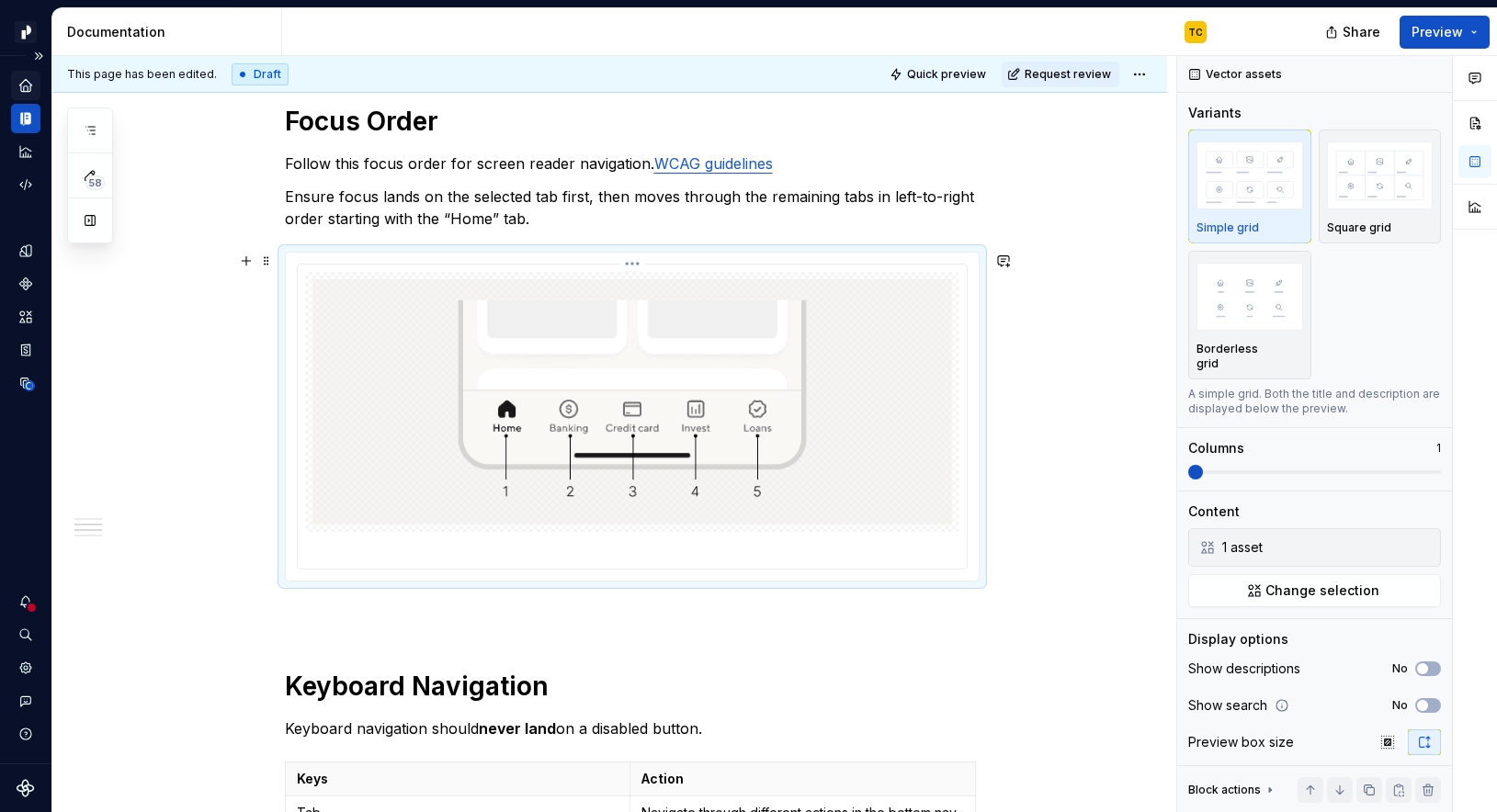 type 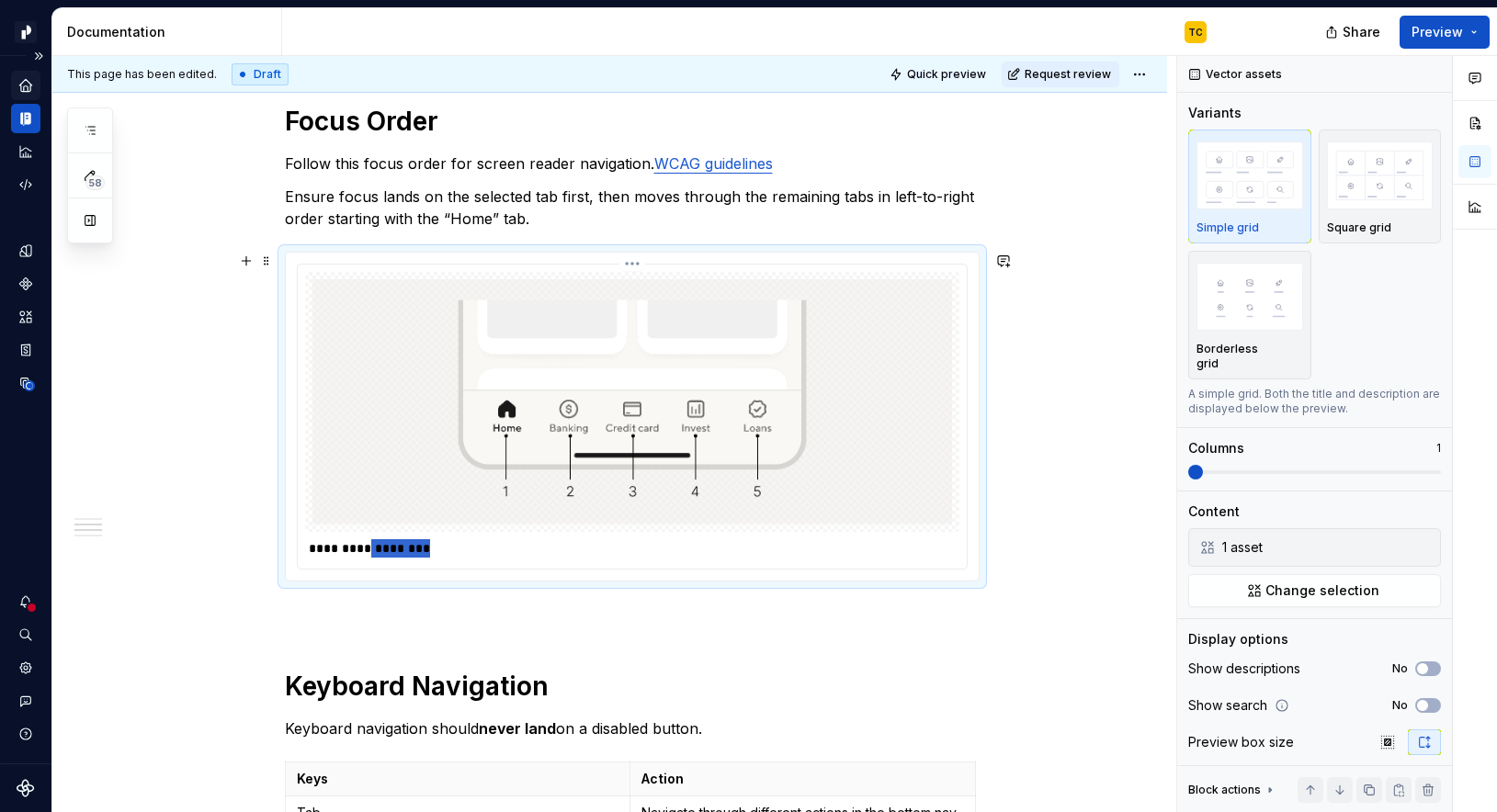 drag, startPoint x: 372, startPoint y: 548, endPoint x: 526, endPoint y: 547, distance: 154.00325 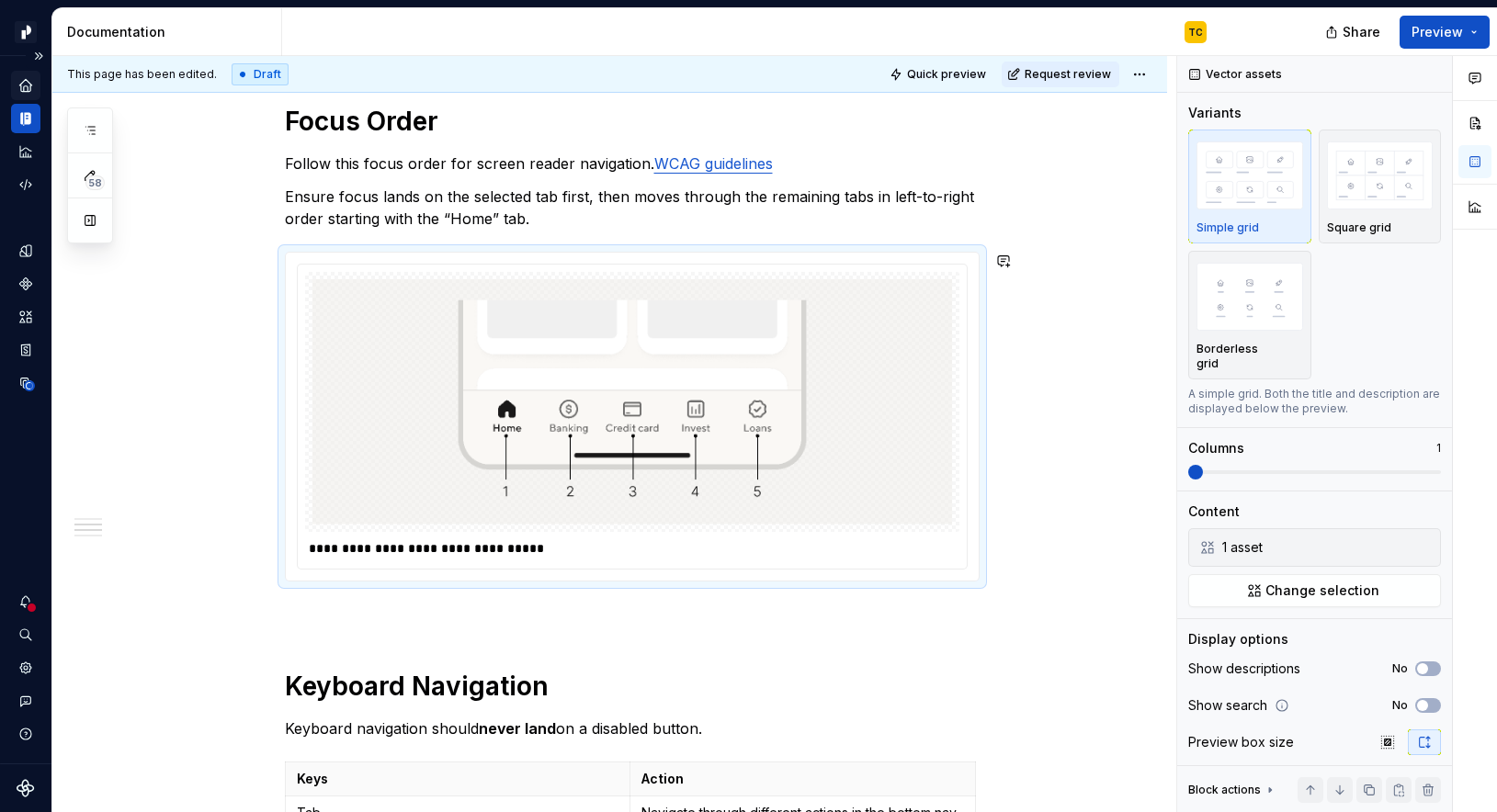click at bounding box center (632, 615) 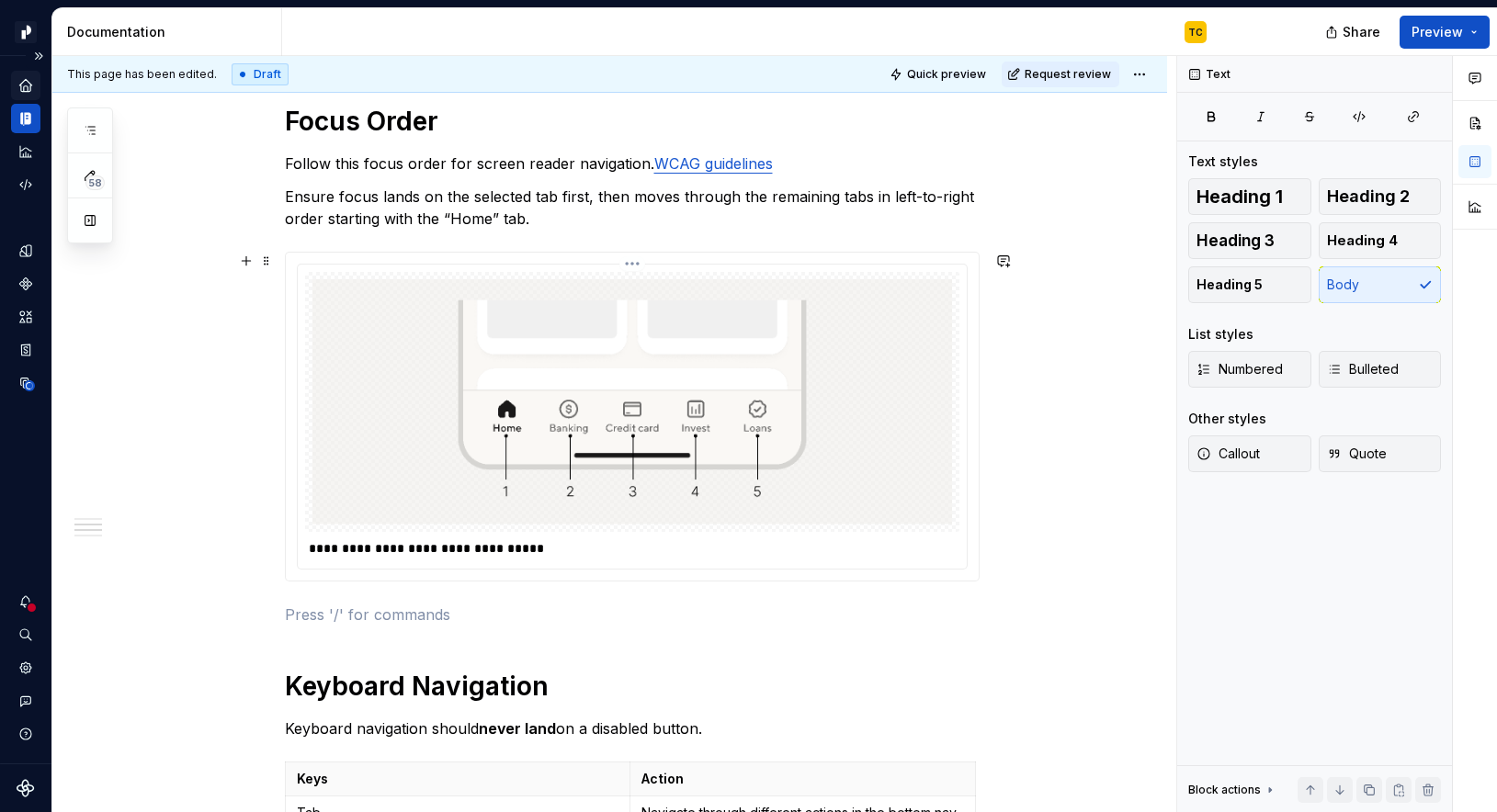 click at bounding box center (632, 401) 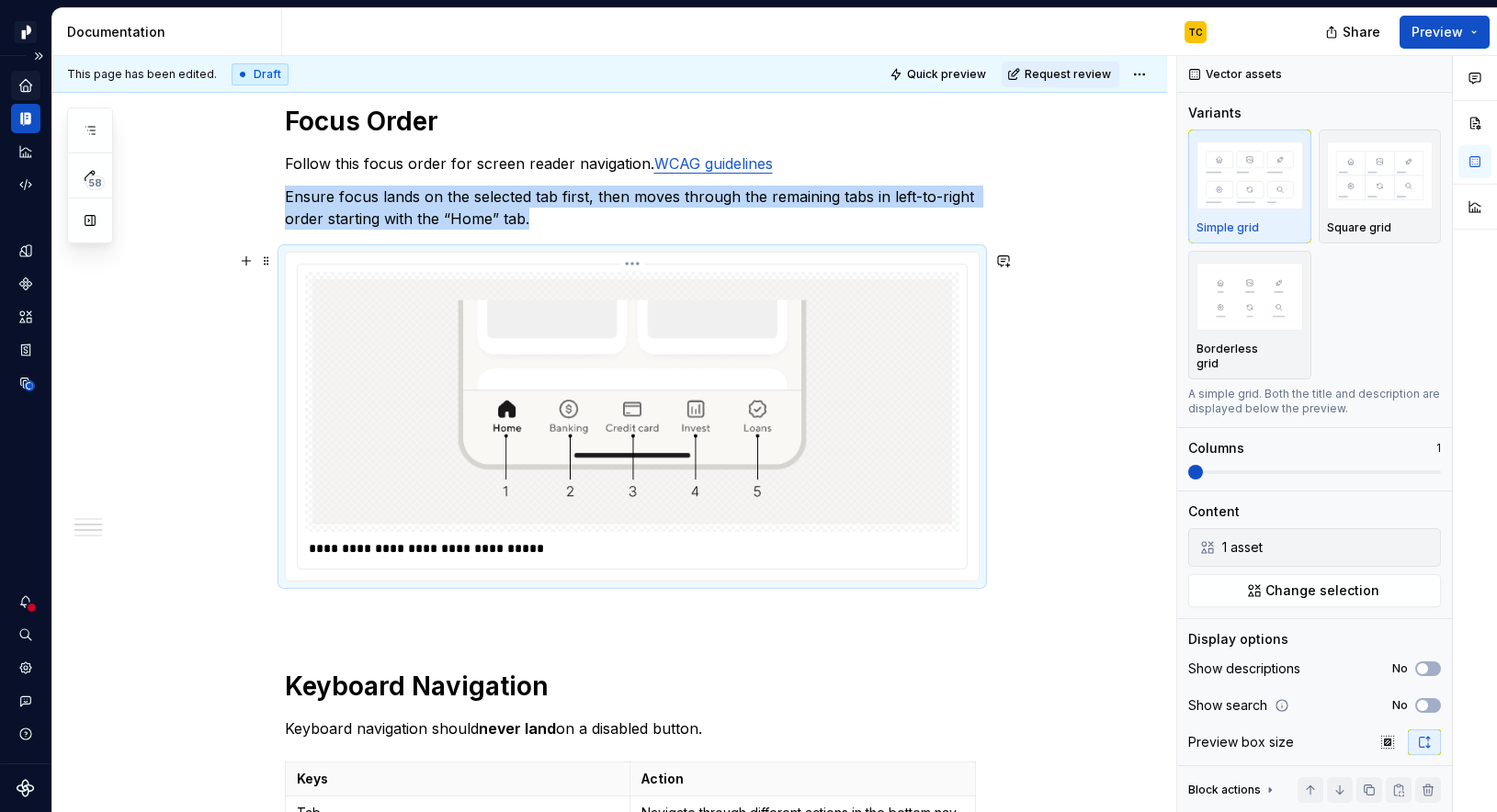 click at bounding box center (632, 401) 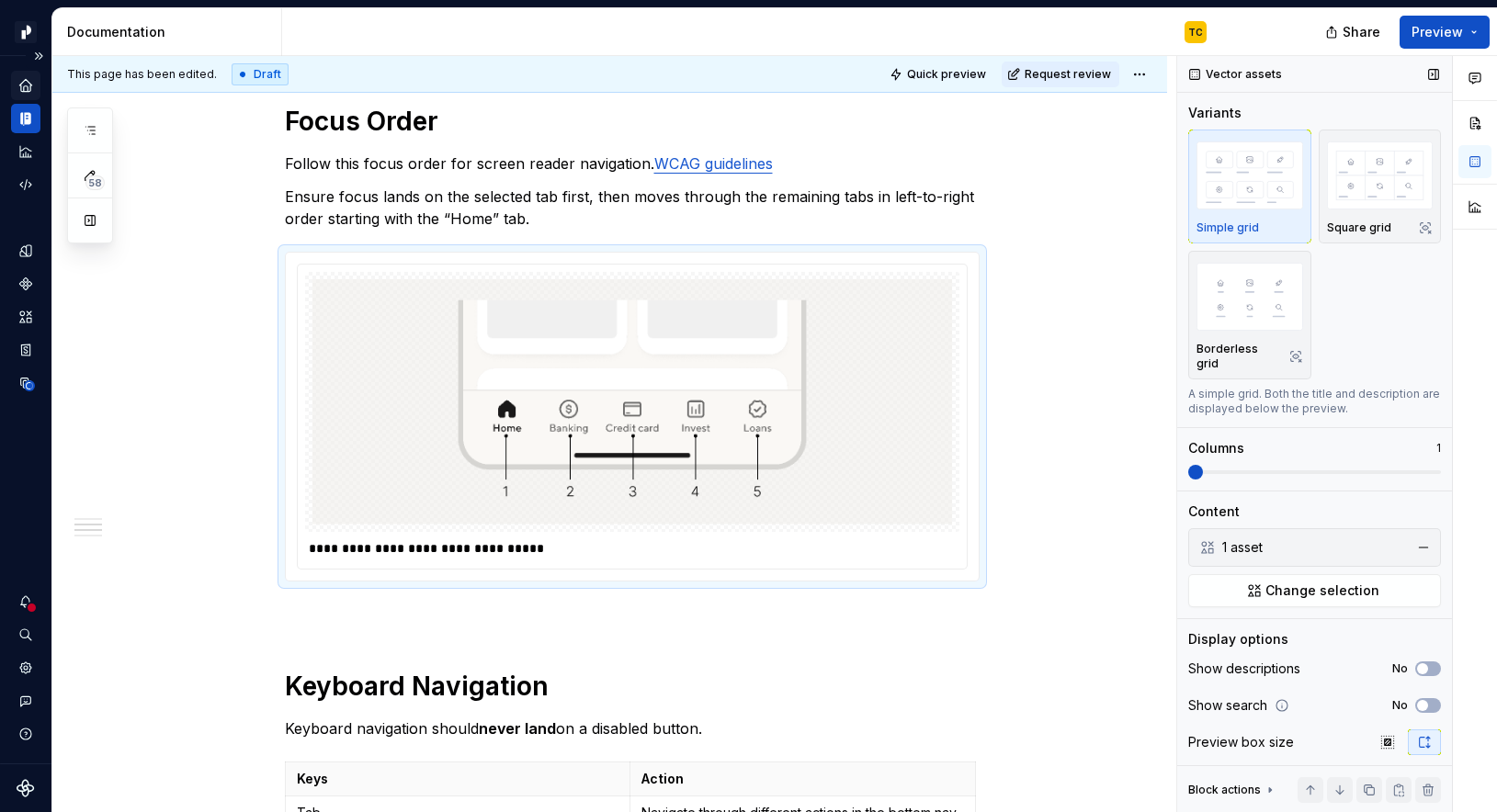 click on "1 asset" at bounding box center (1312, 547) 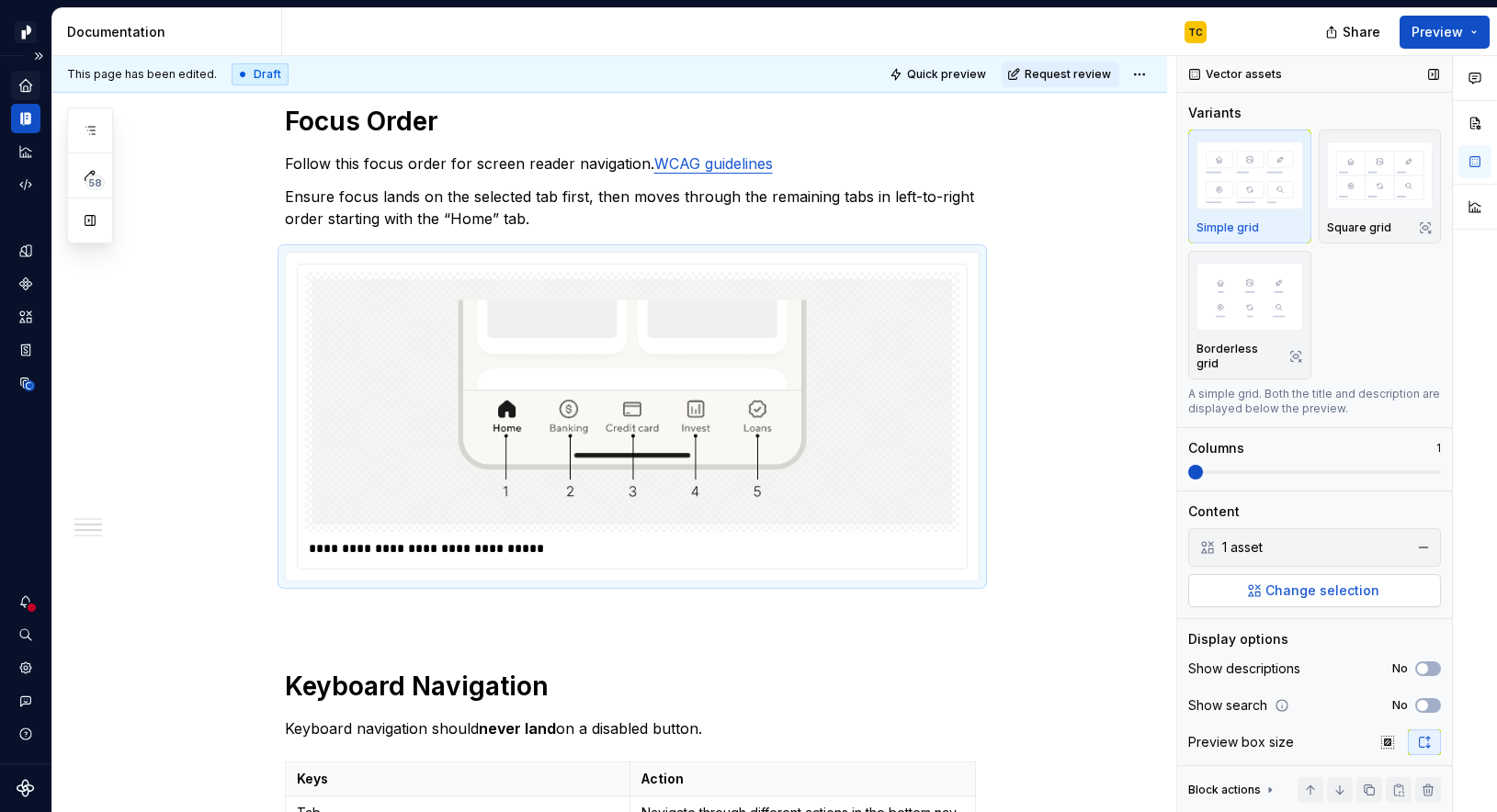 click on "Change selection" at bounding box center [1314, 591] 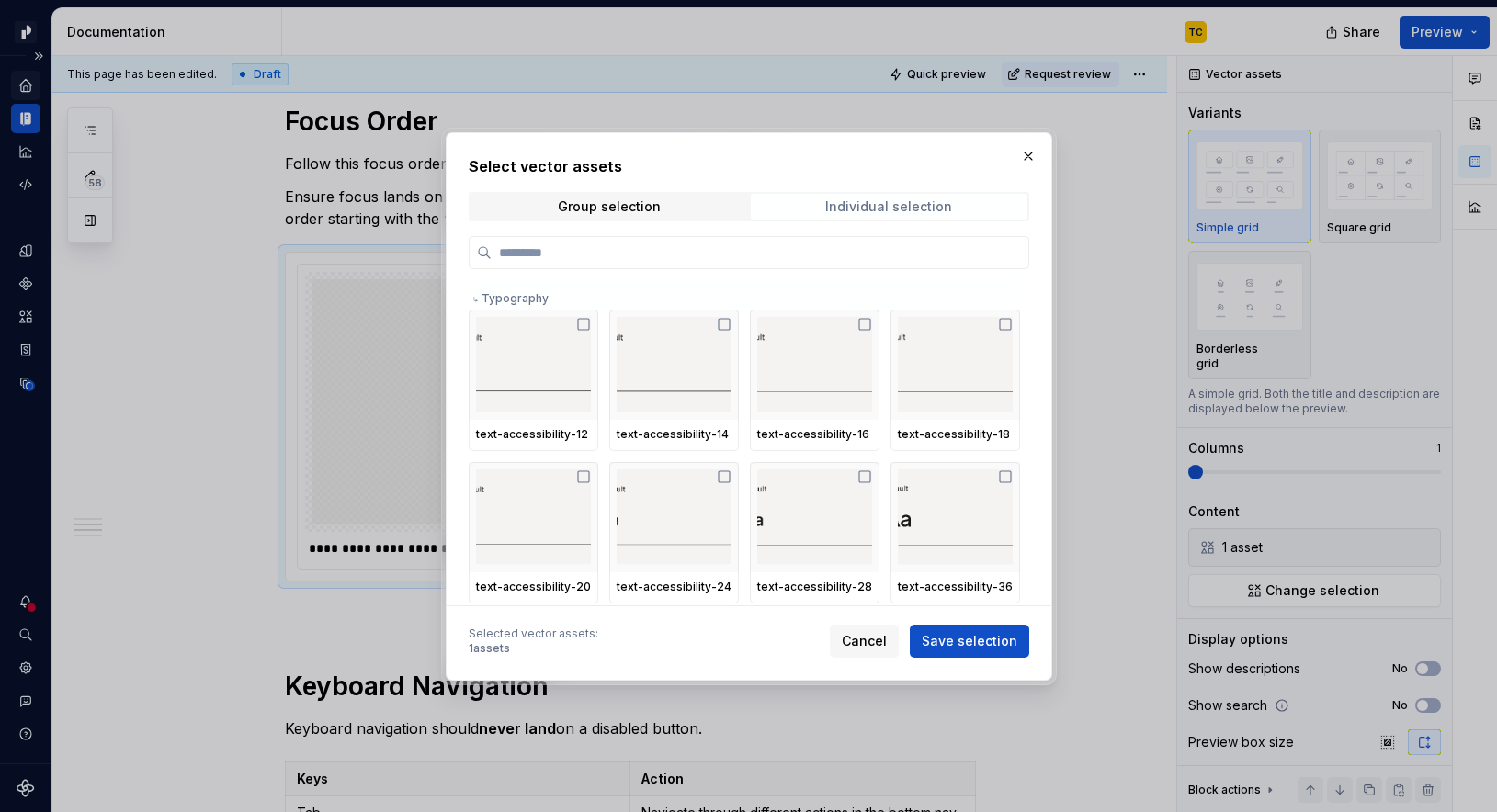 click on "Individual selection" at bounding box center (889, 207) 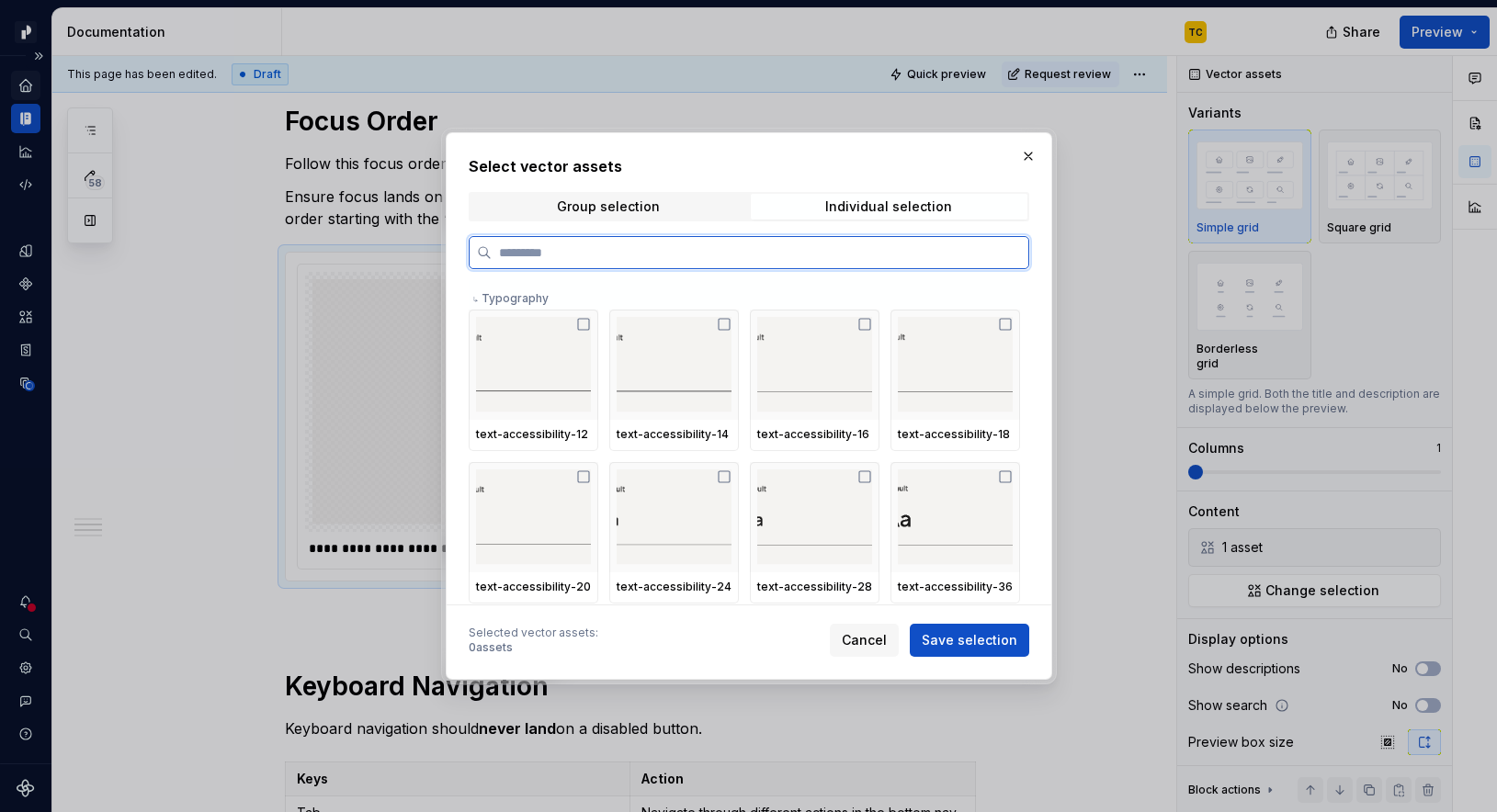 click at bounding box center (760, 253) 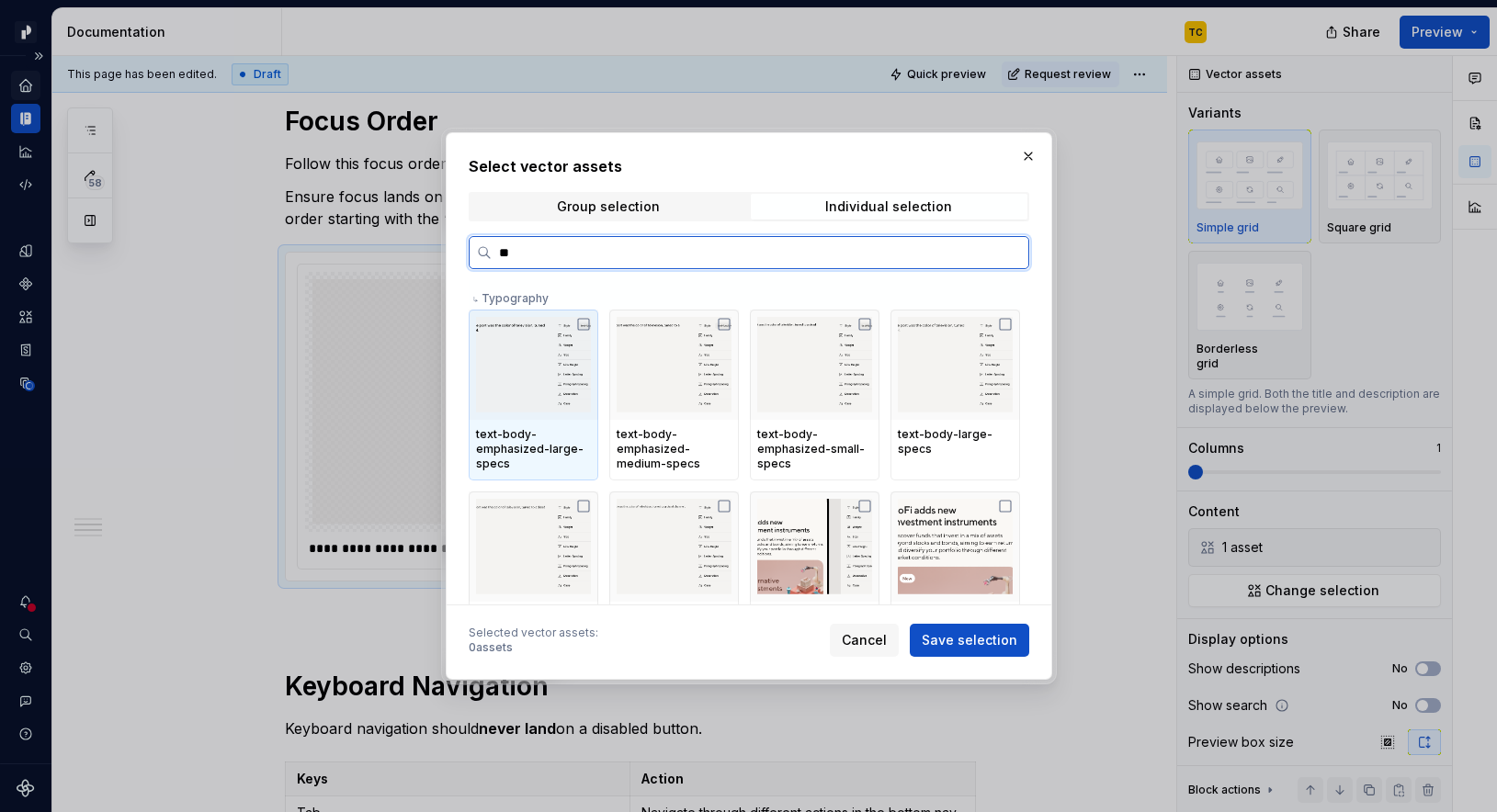 type on "*" 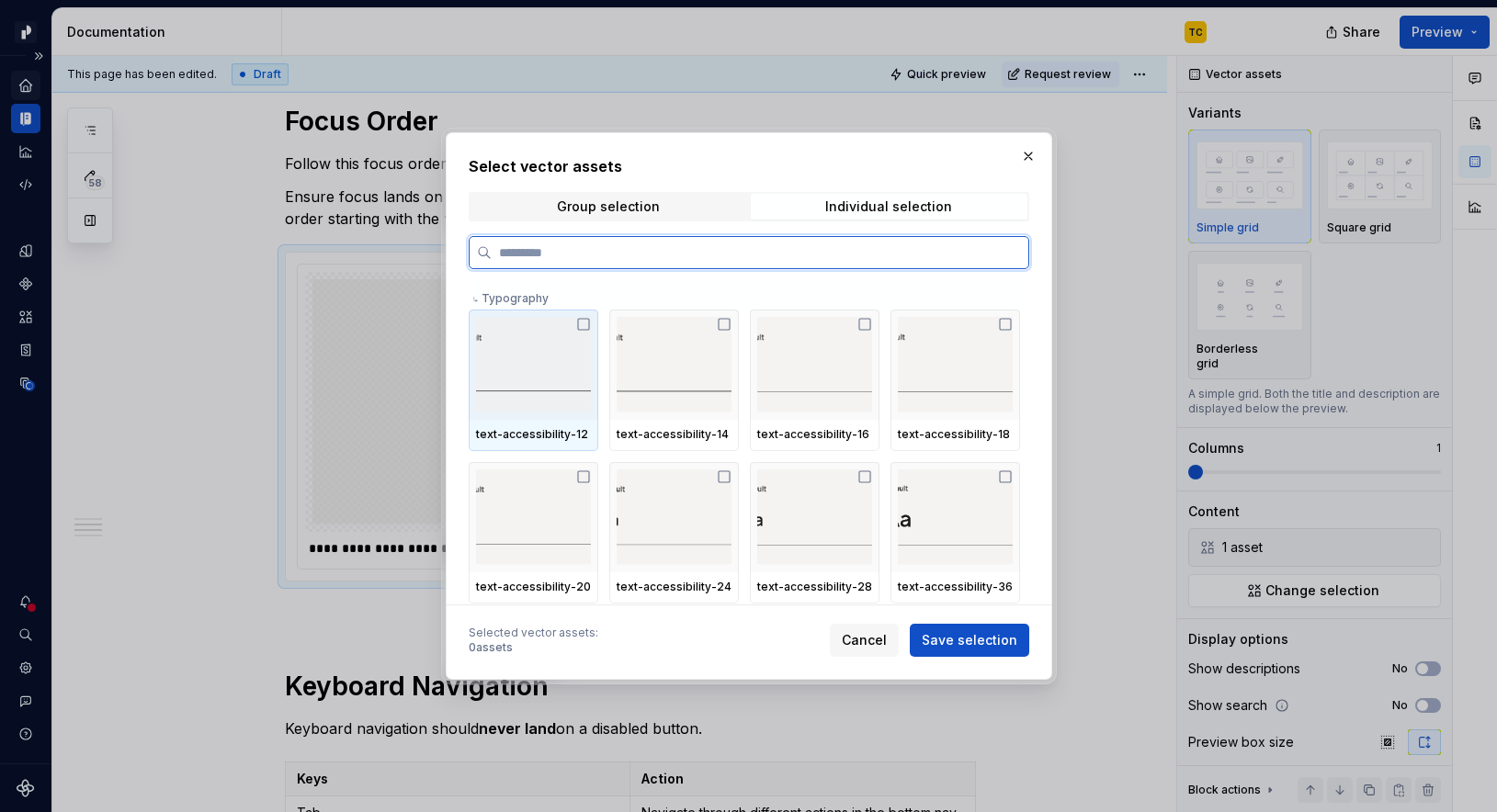 paste on "**********" 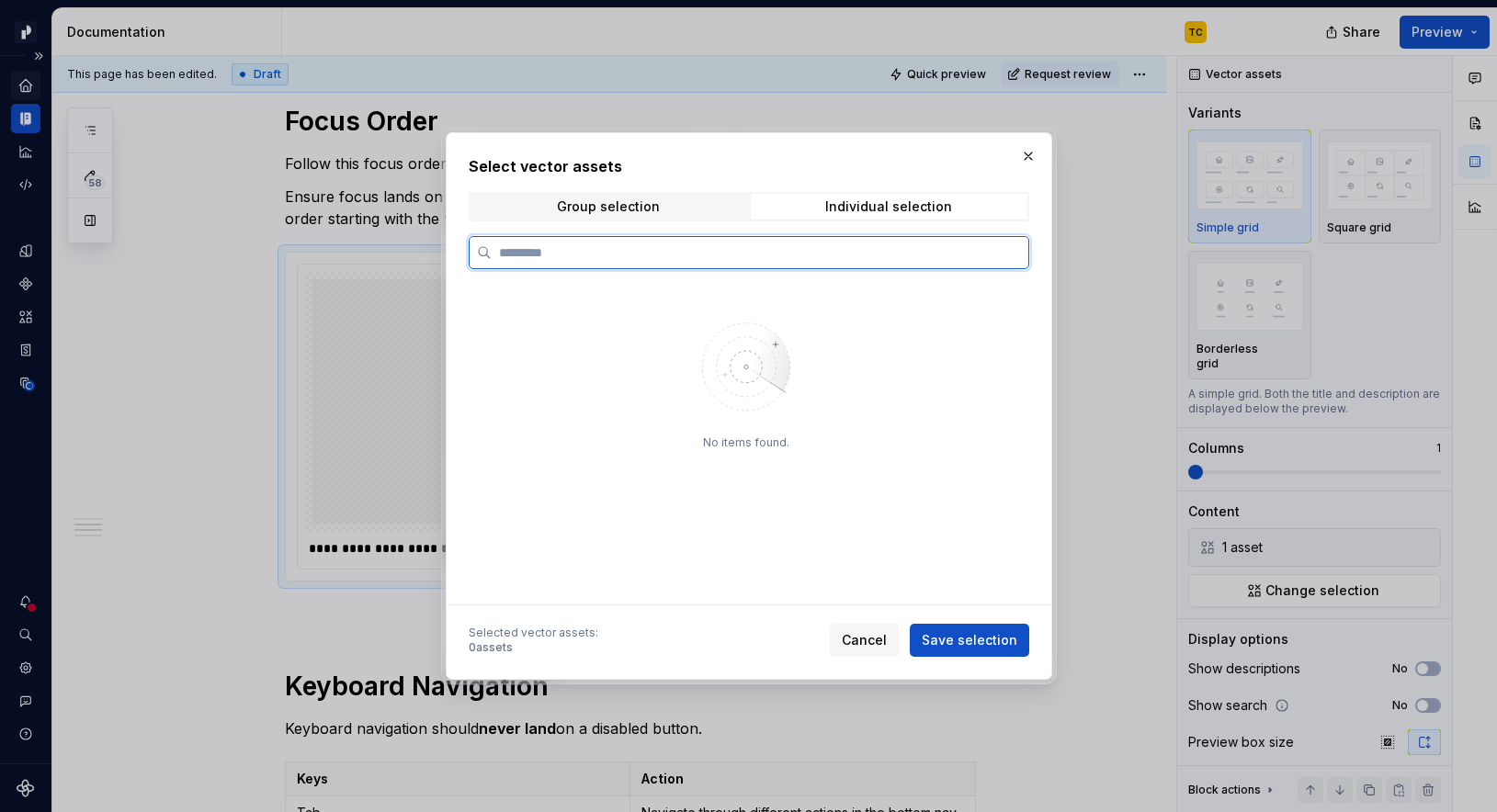 scroll, scrollTop: 0, scrollLeft: 0, axis: both 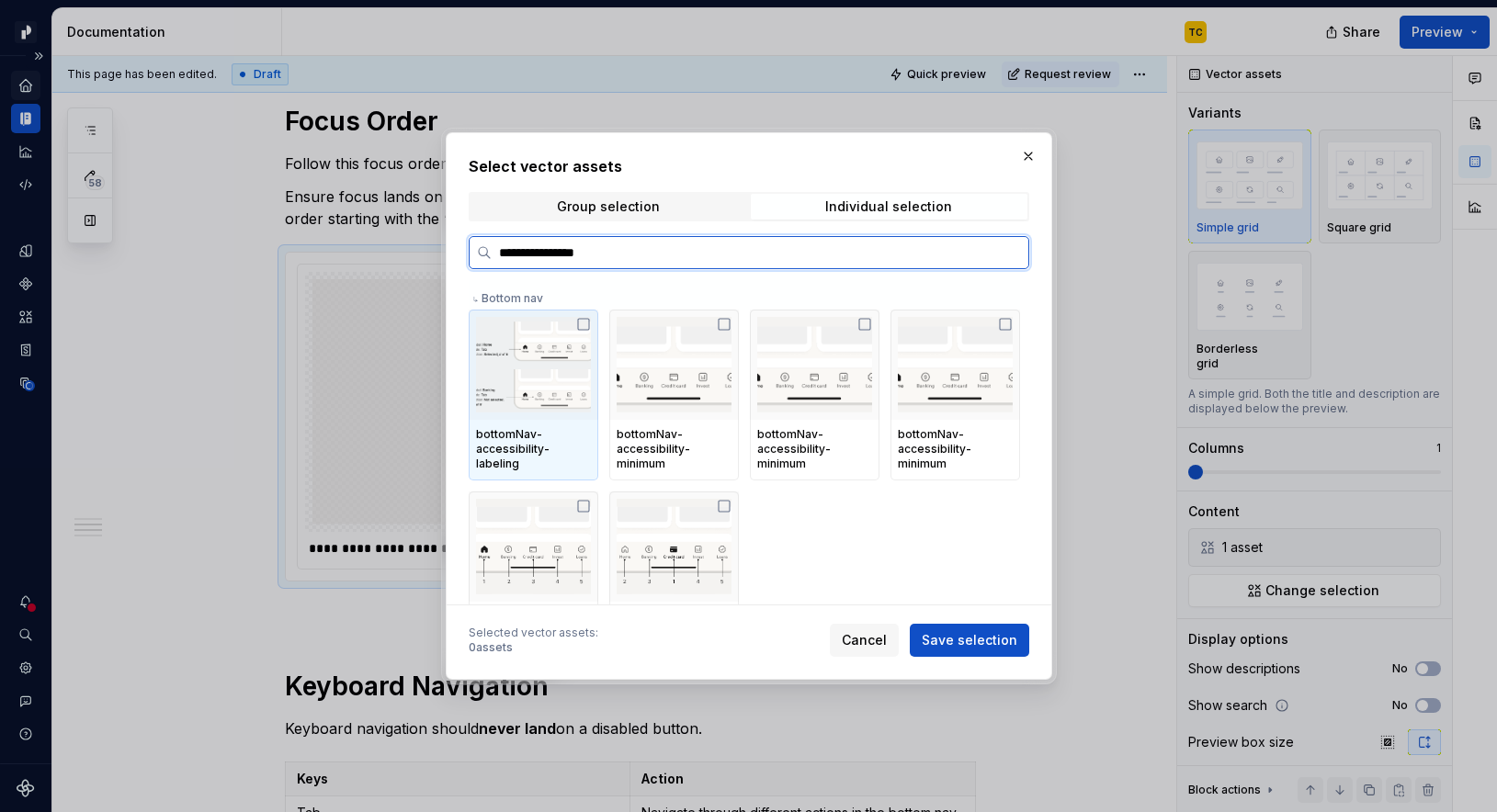 type on "**********" 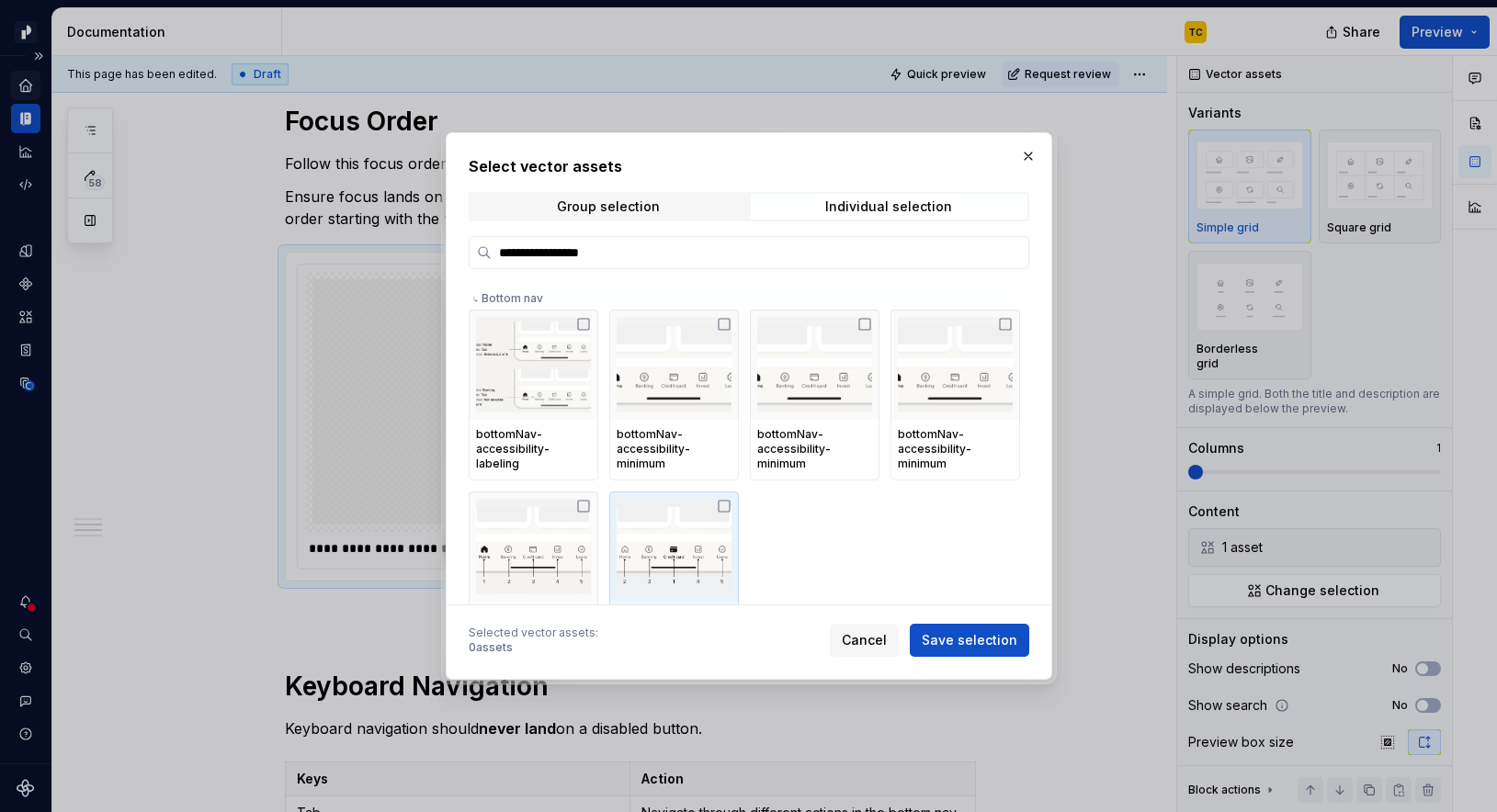 scroll, scrollTop: 42, scrollLeft: 0, axis: vertical 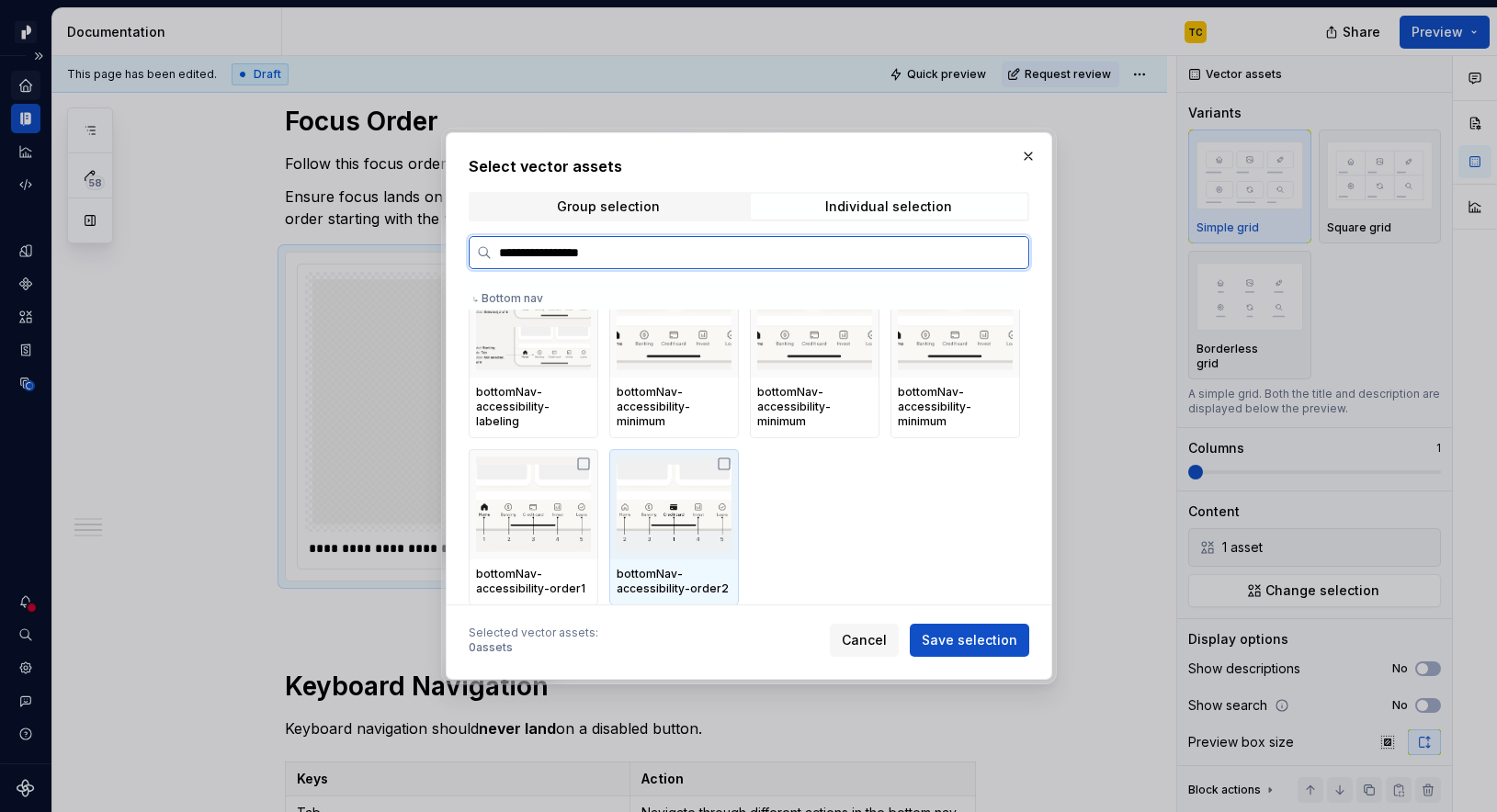 click at bounding box center [674, 504] 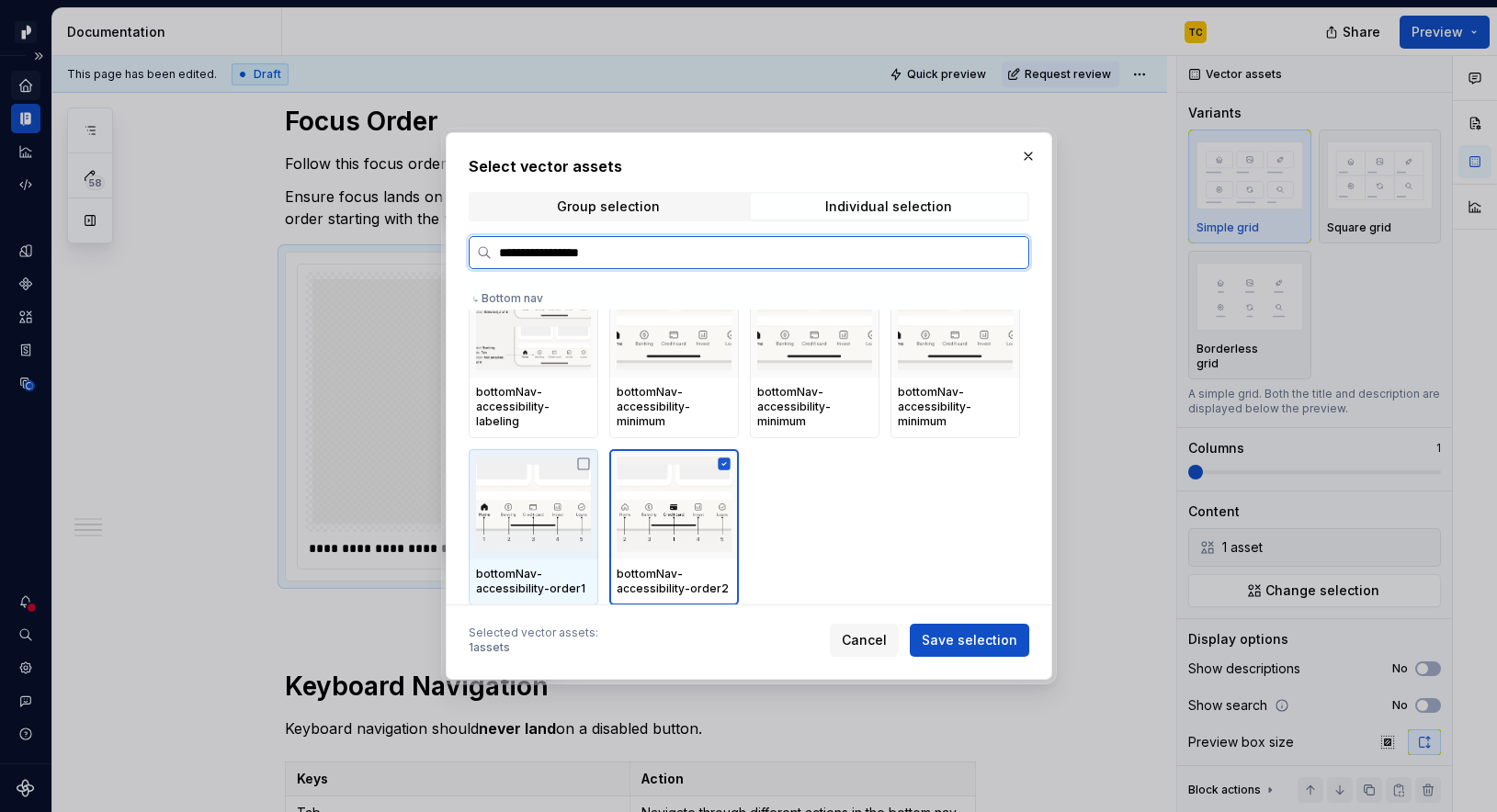 click 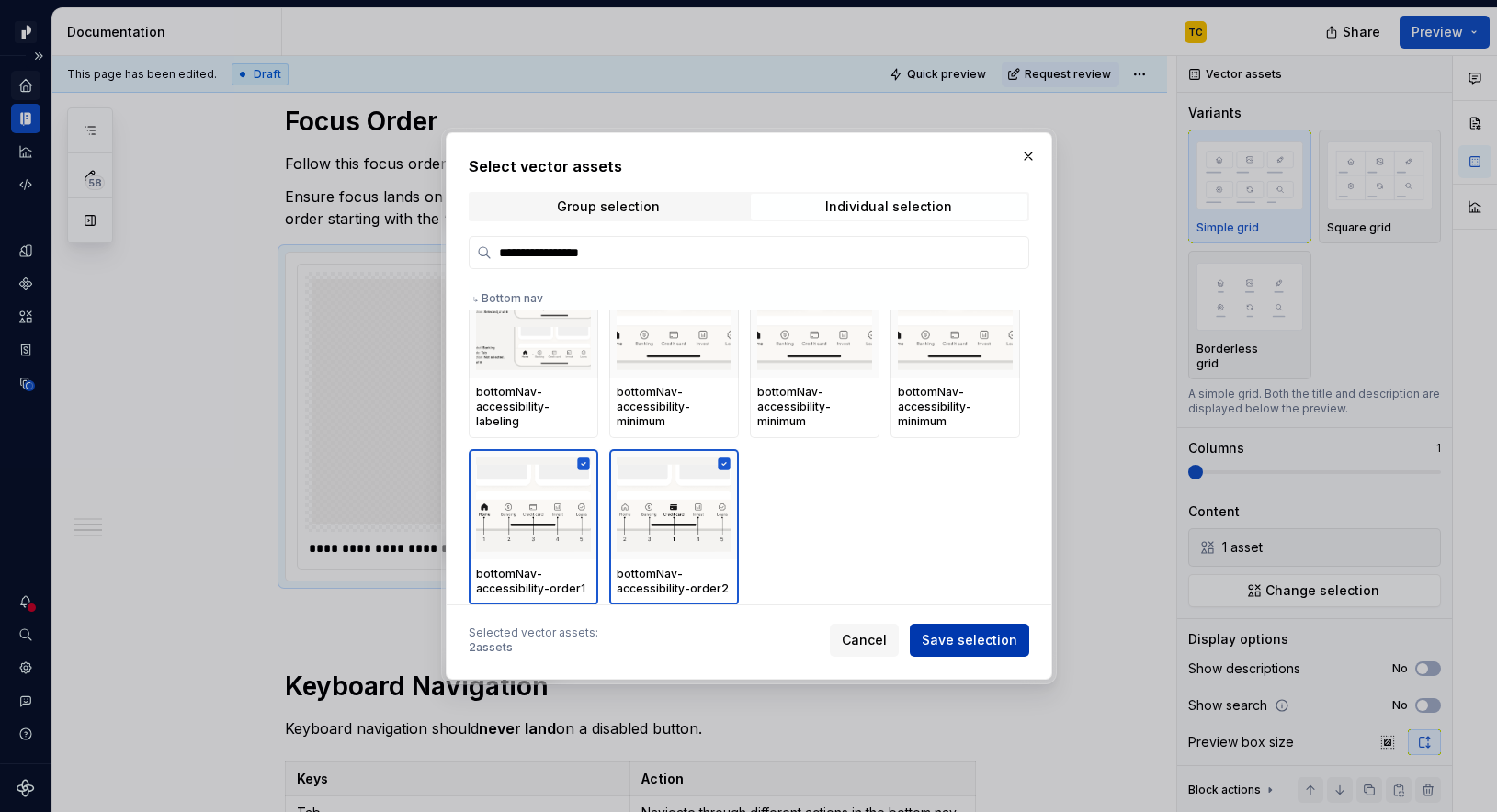 click on "Save selection" at bounding box center (970, 640) 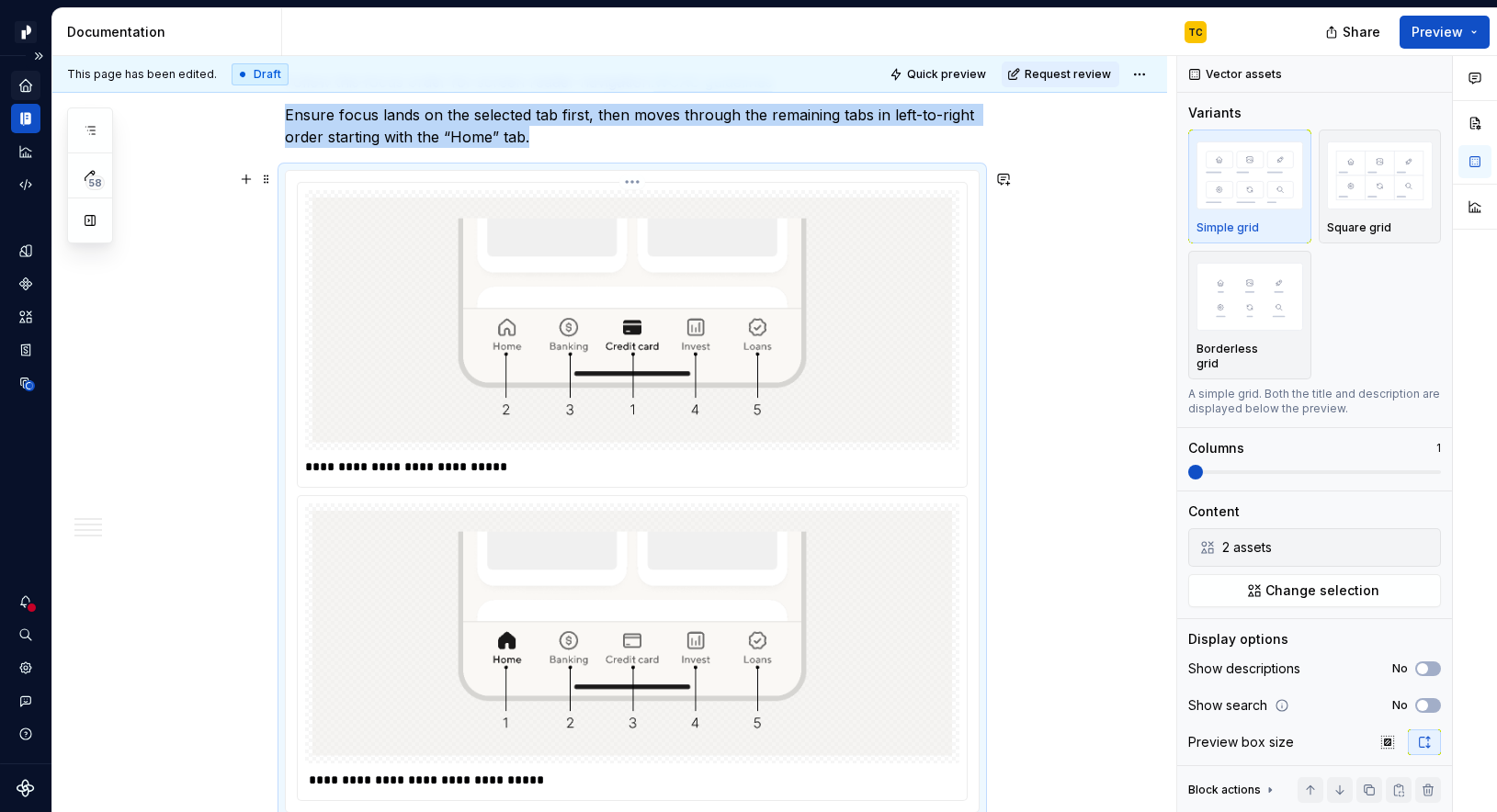 scroll, scrollTop: 1410, scrollLeft: 0, axis: vertical 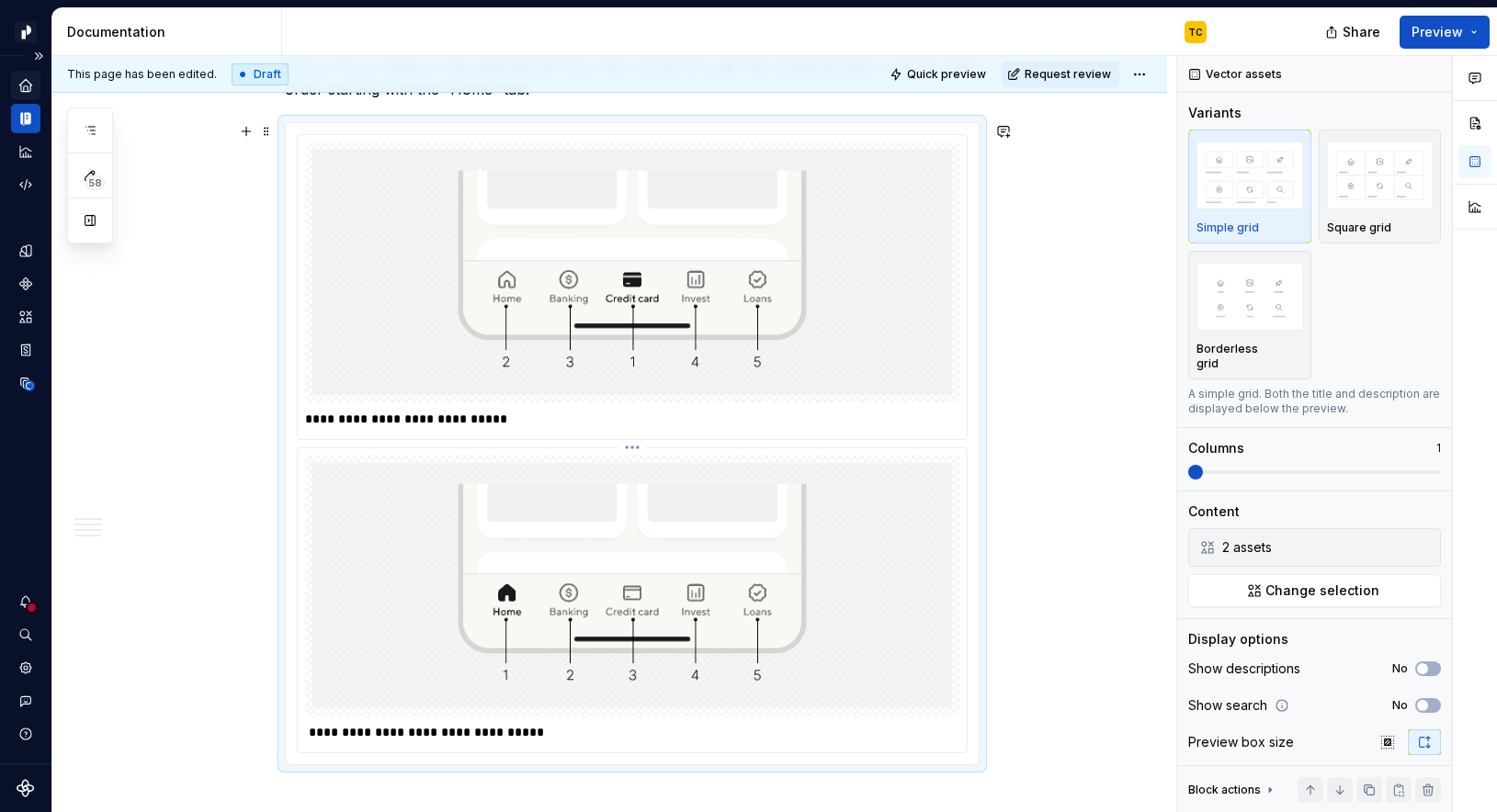 click on "**********" at bounding box center (632, 732) 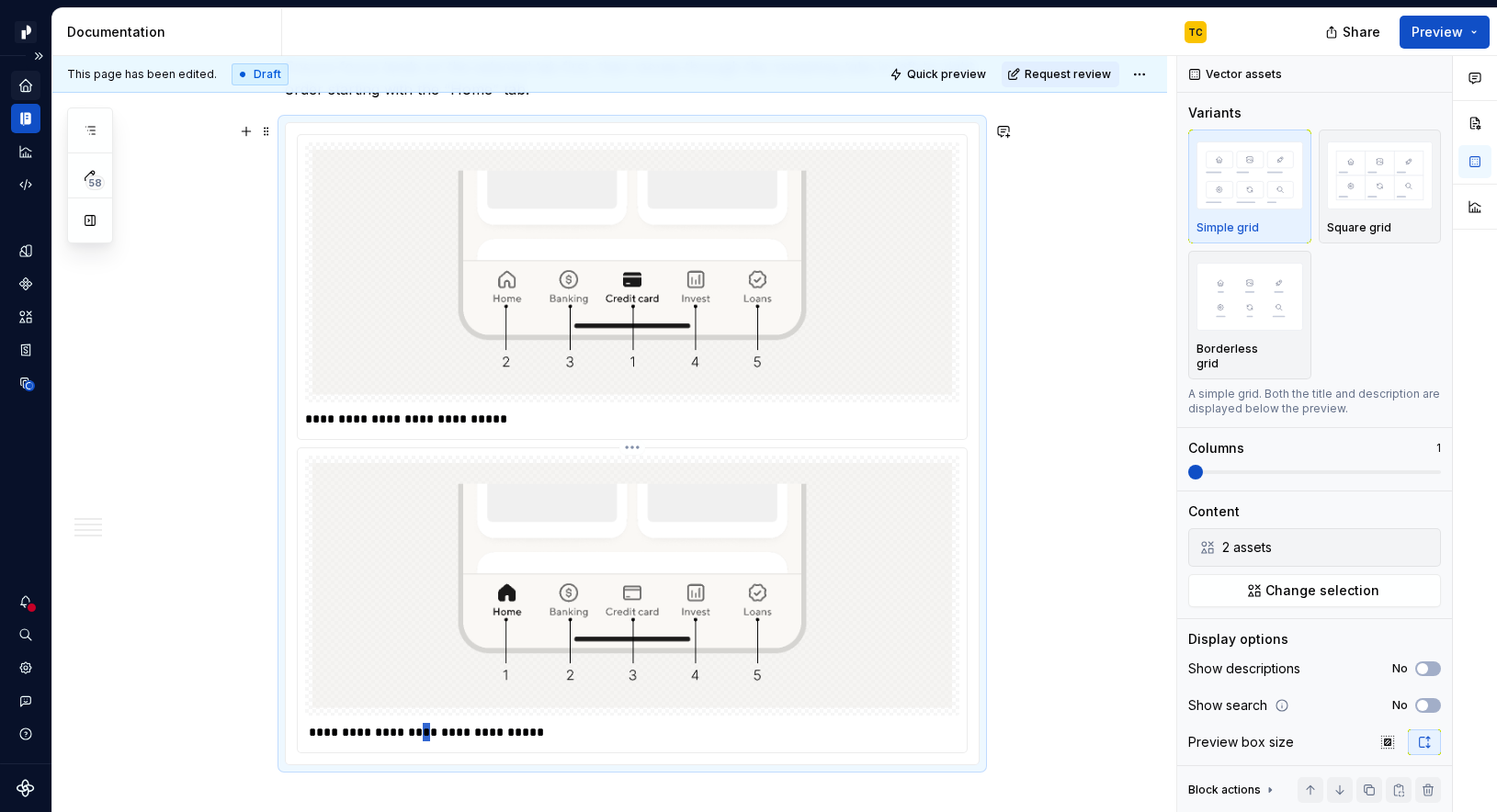 click on "**********" at bounding box center (632, 732) 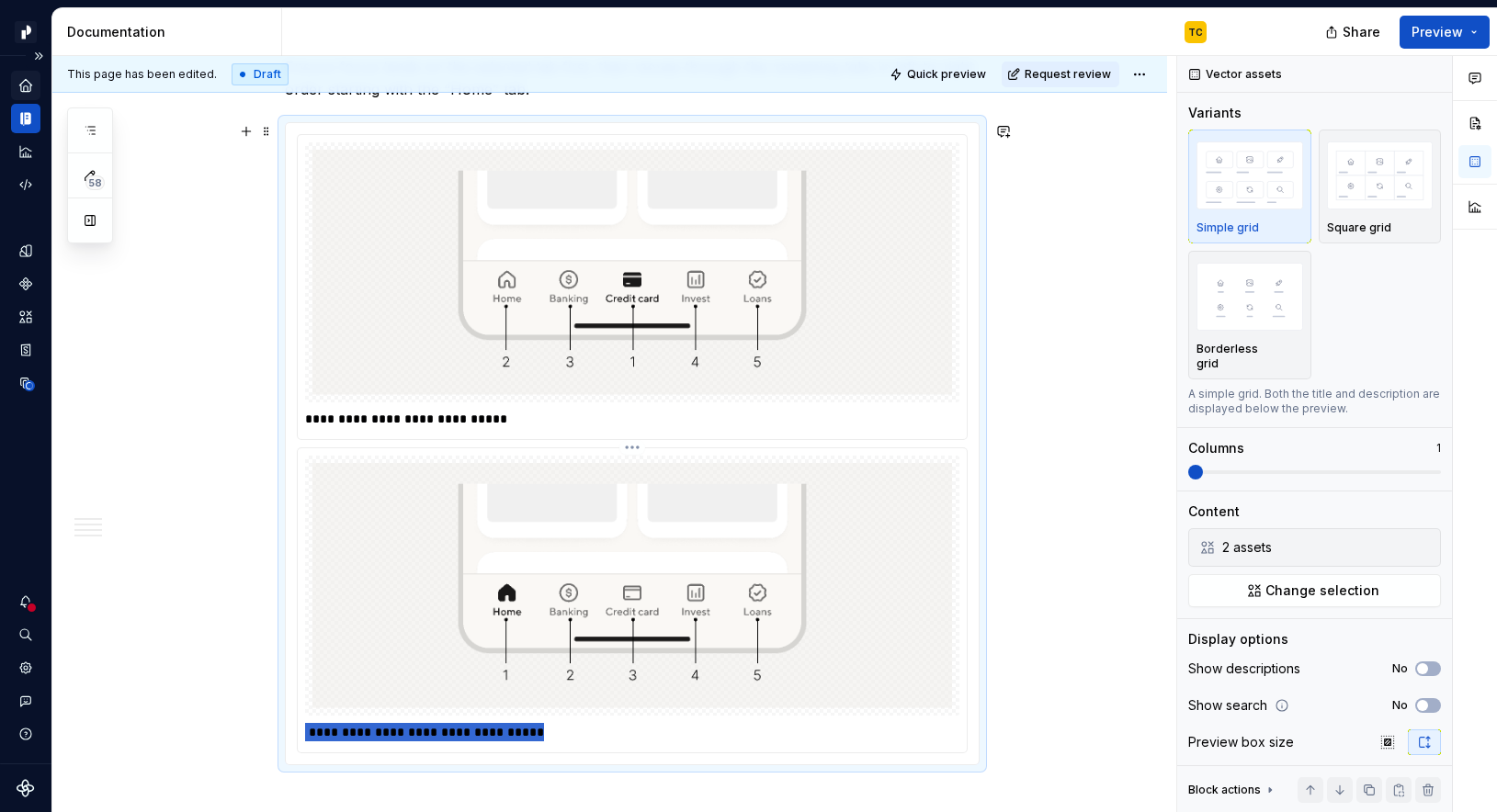 click on "**********" at bounding box center (632, 732) 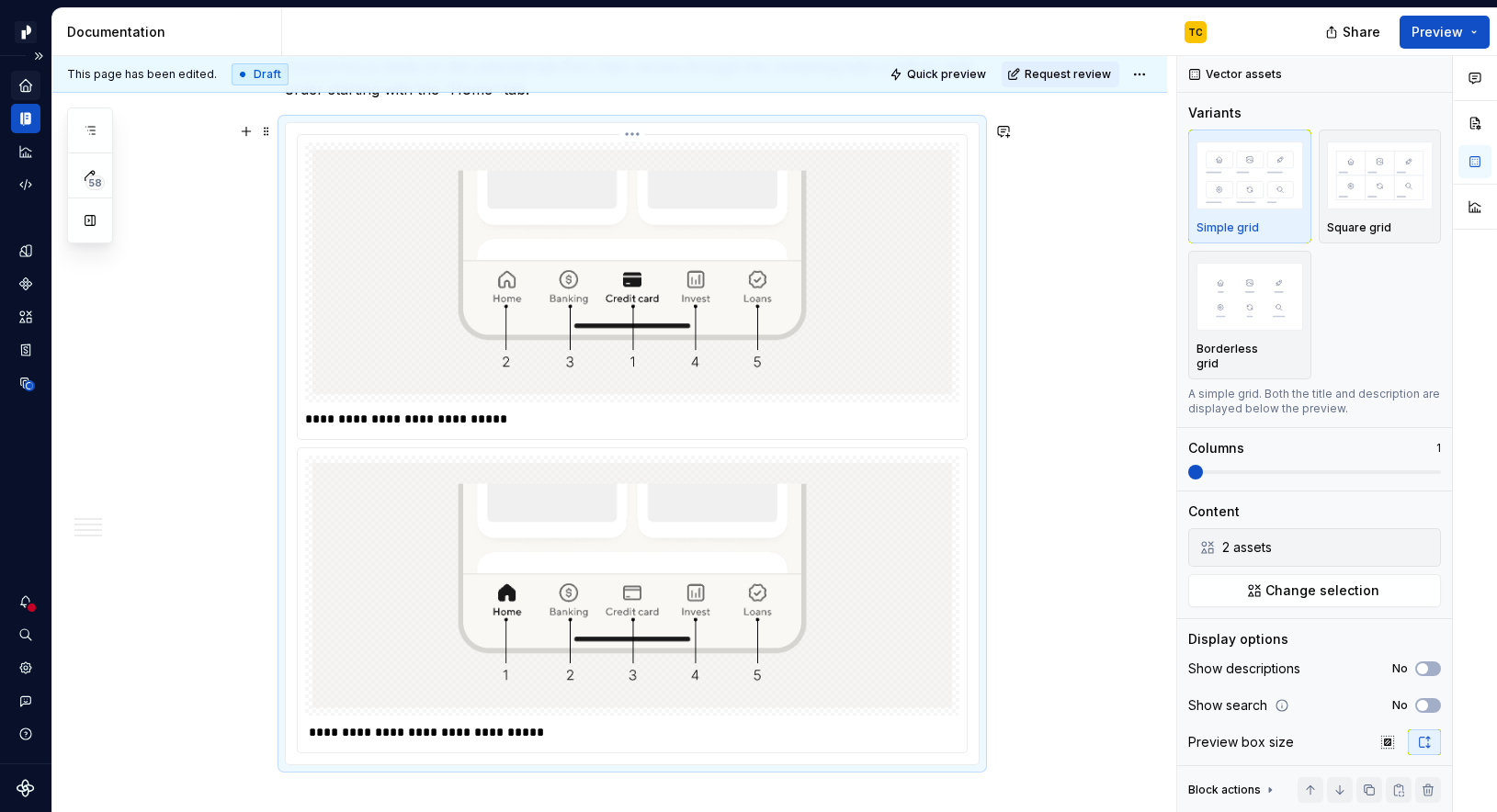 click on "**********" at bounding box center (632, 419) 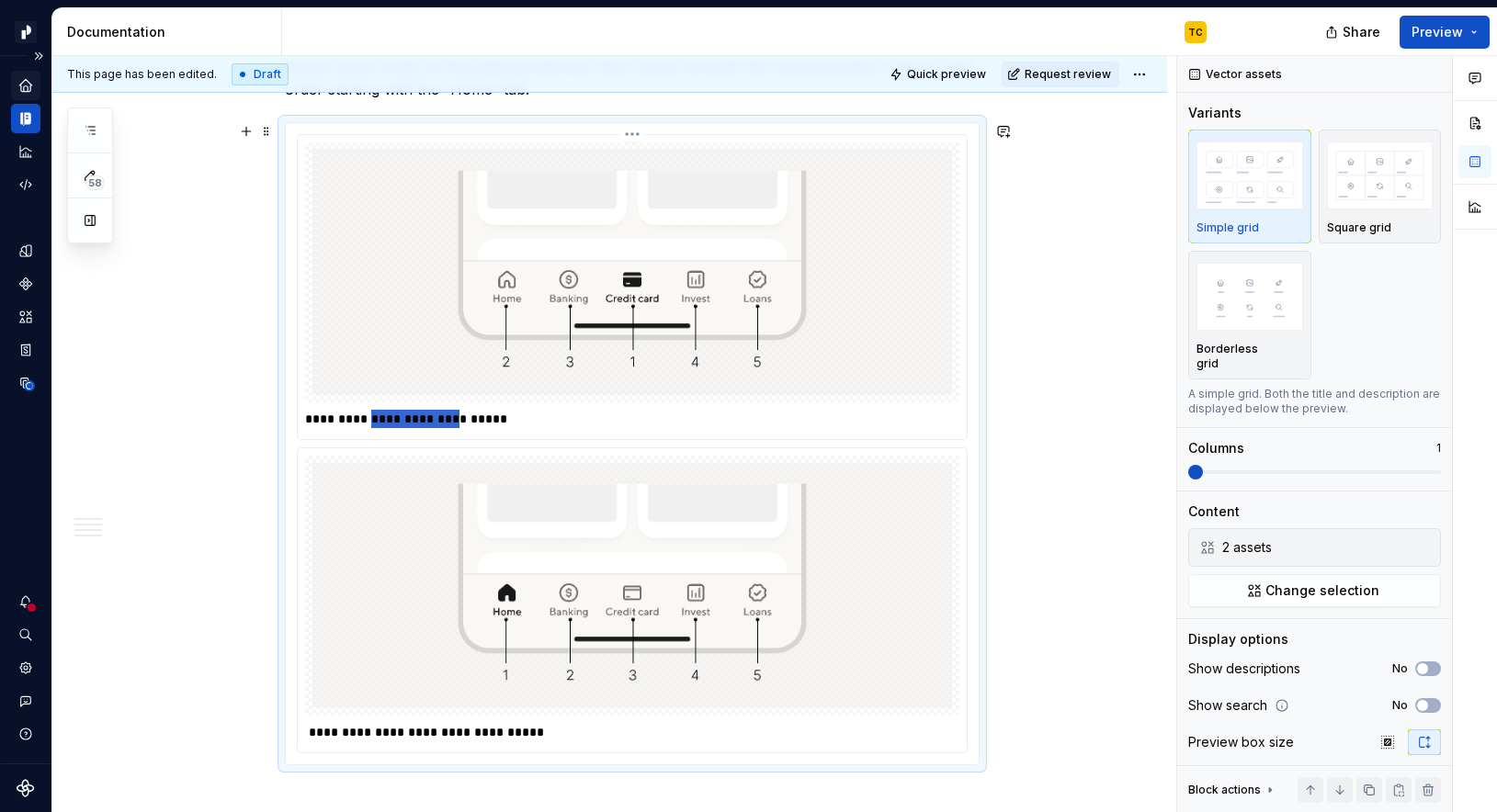 click on "**********" at bounding box center [632, 419] 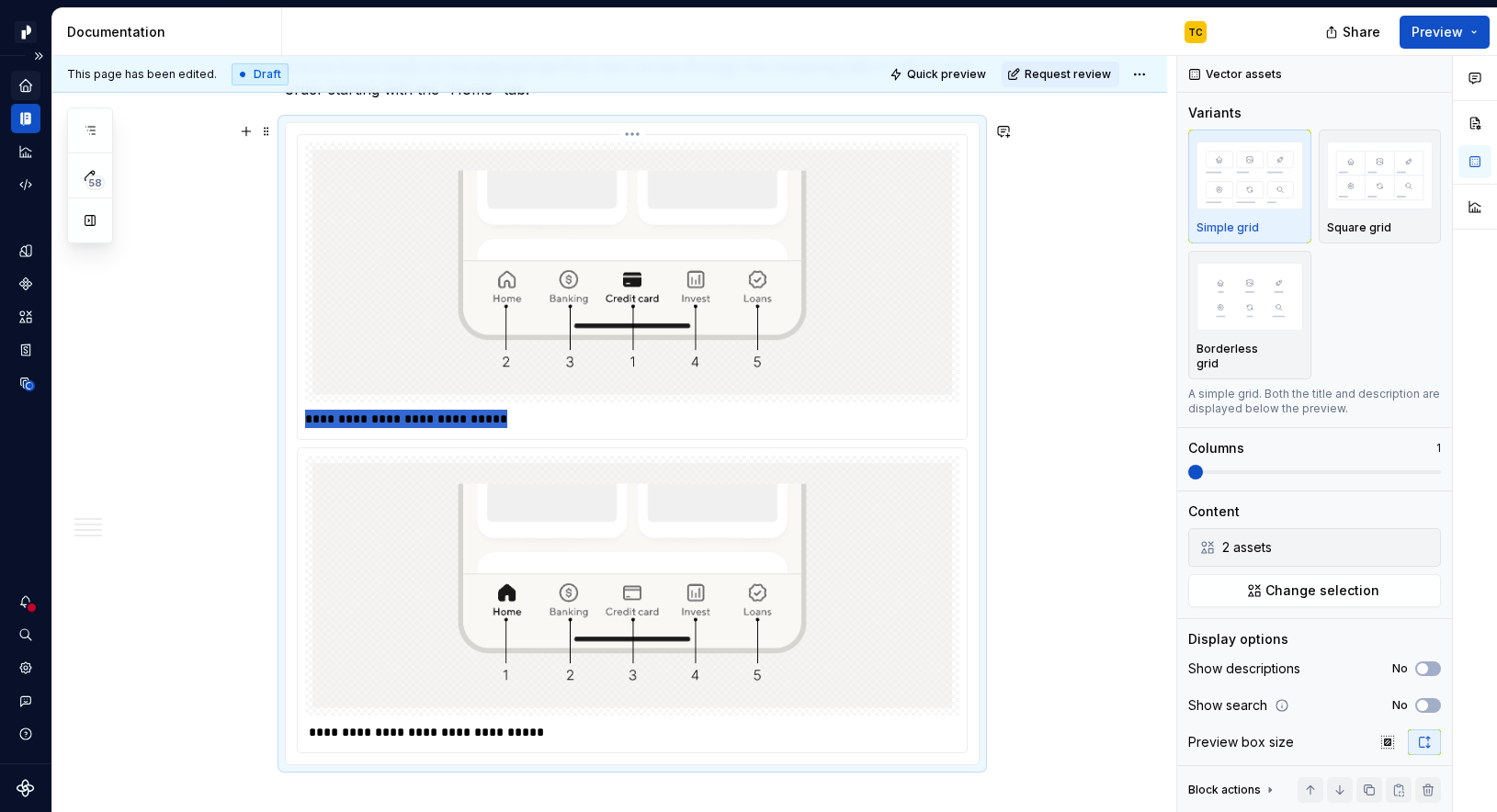 click on "**********" at bounding box center (632, 419) 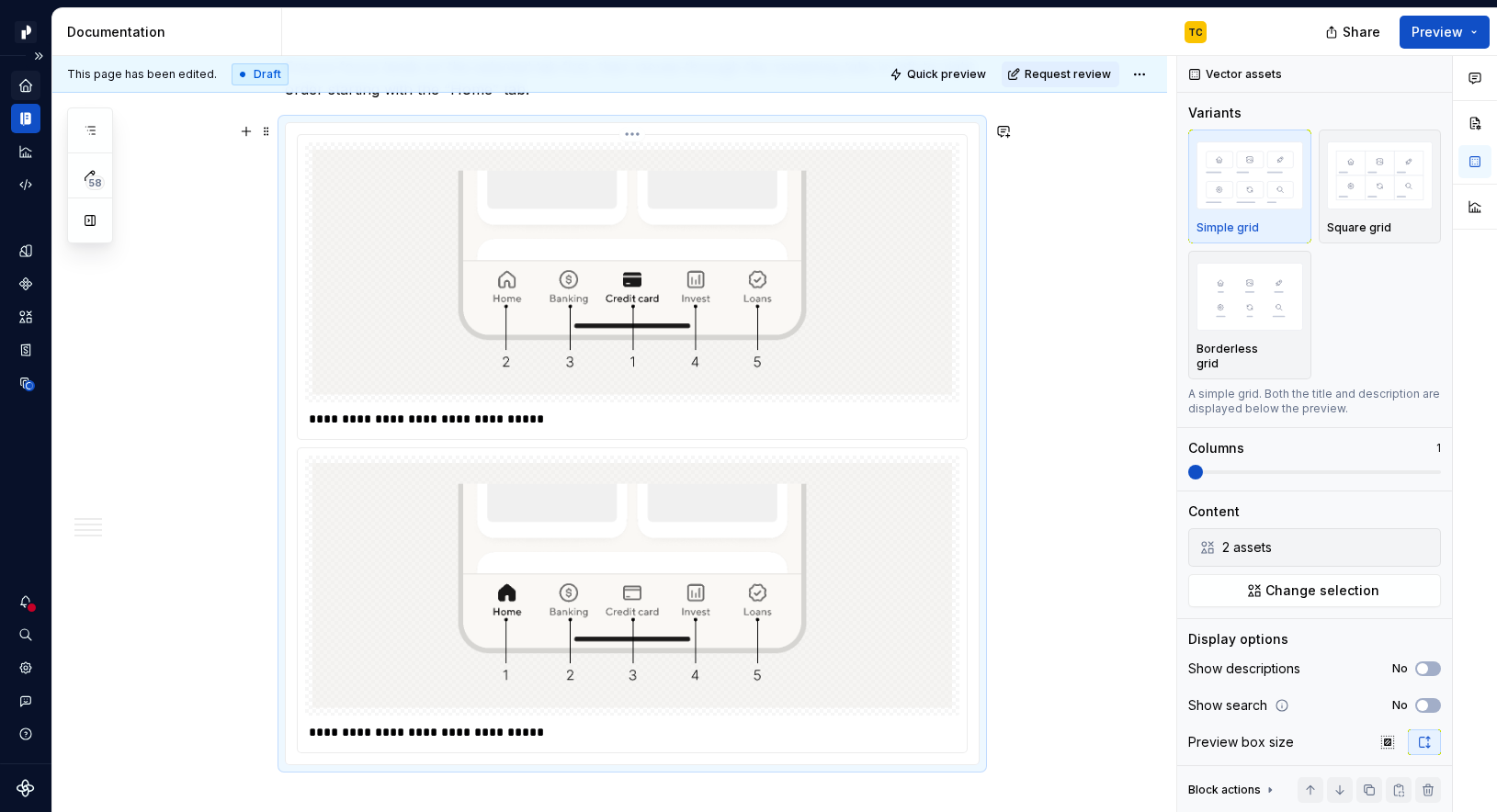 click on "**********" at bounding box center [632, 419] 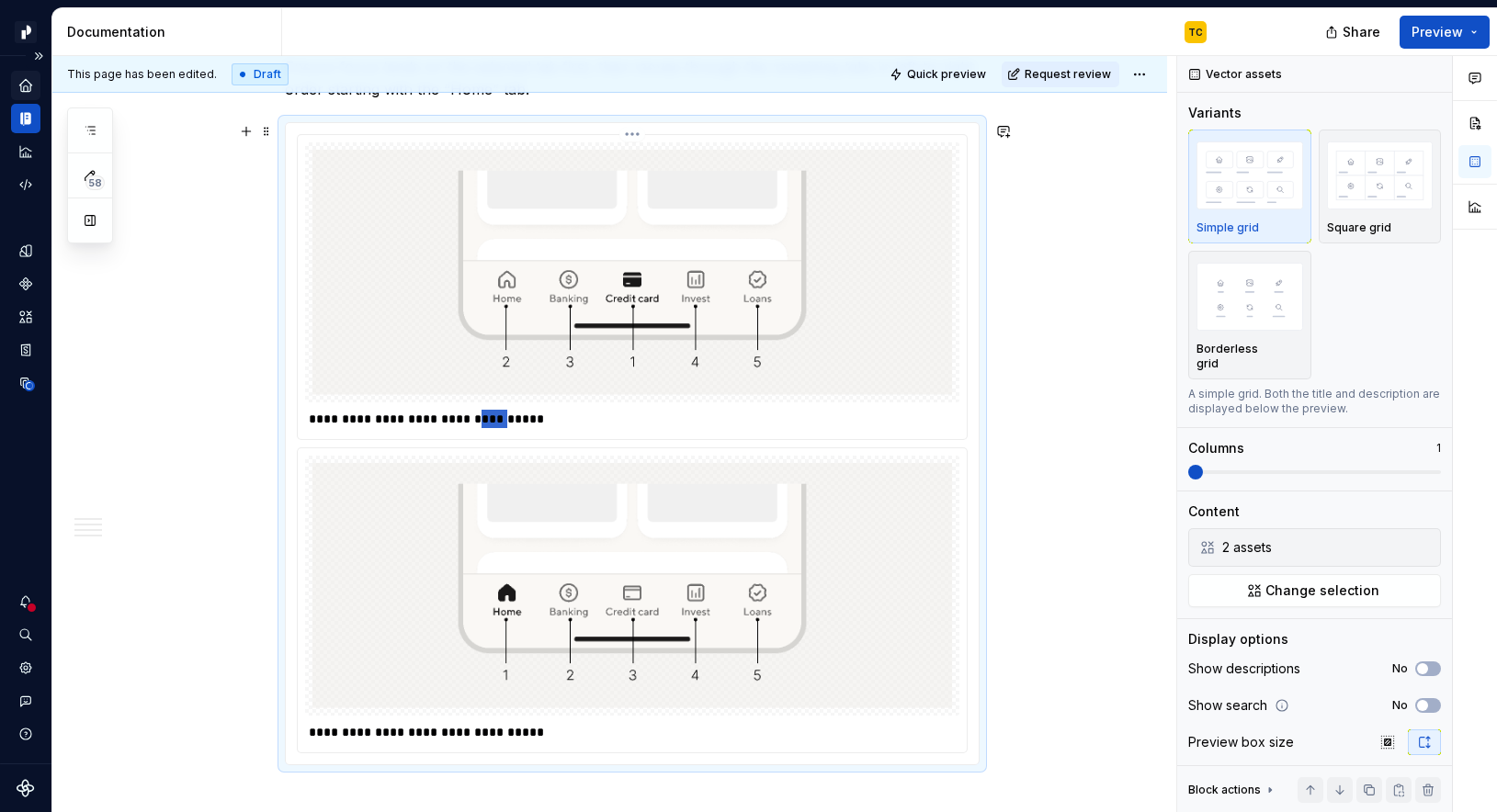 click on "**********" at bounding box center [632, 419] 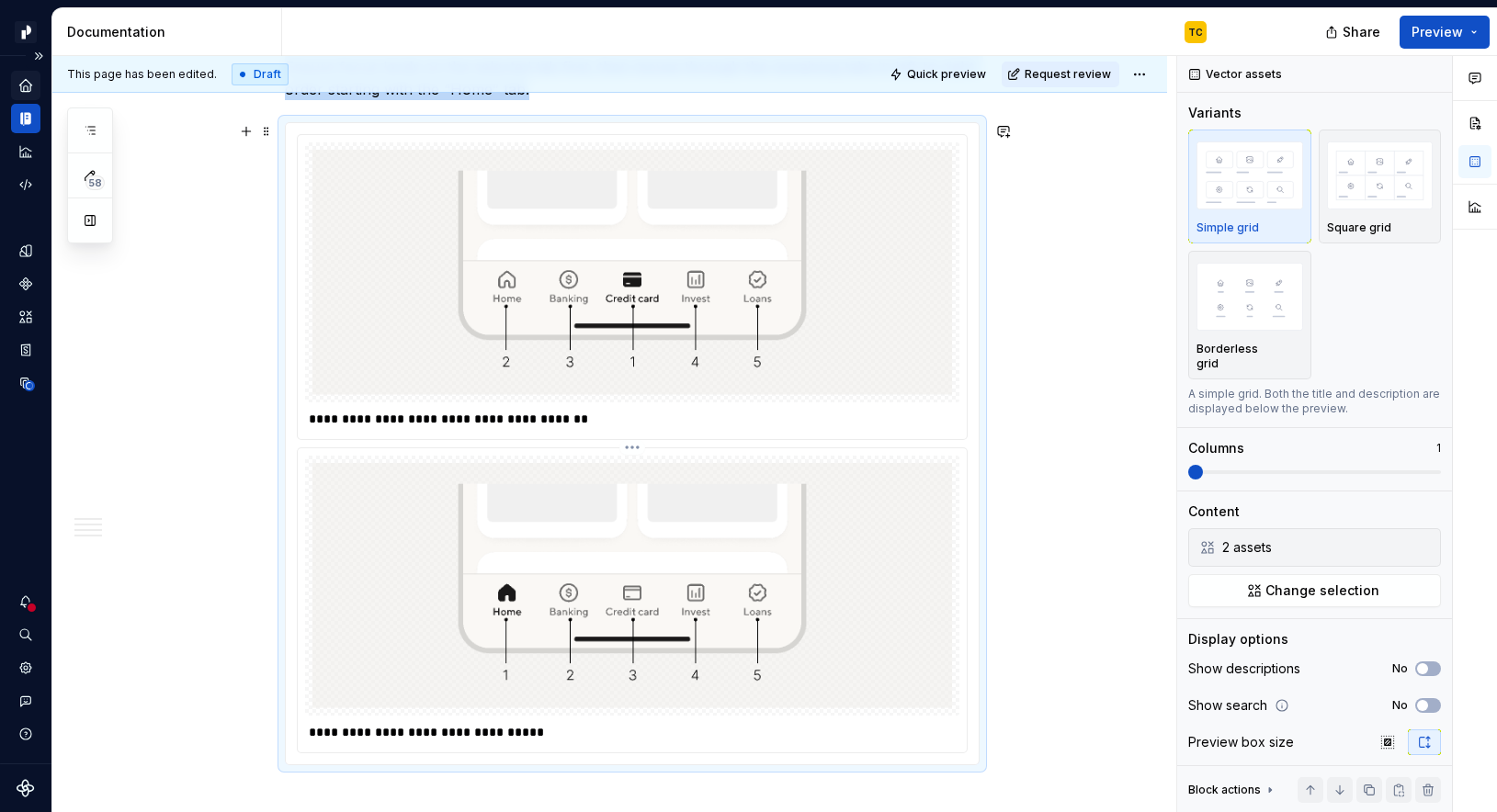 click at bounding box center [632, 585] 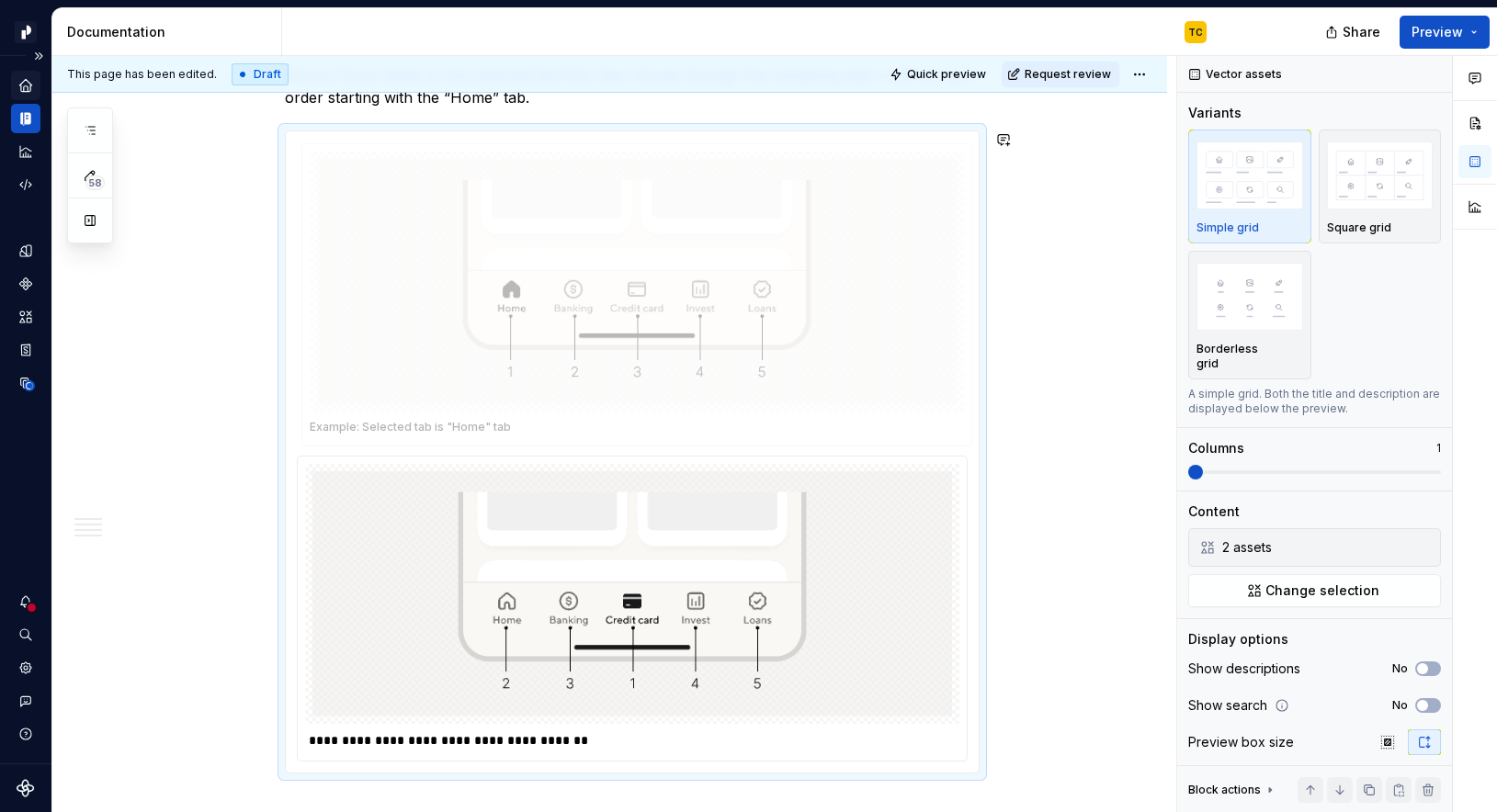 drag, startPoint x: 336, startPoint y: 489, endPoint x: 353, endPoint y: 188, distance: 301.47968 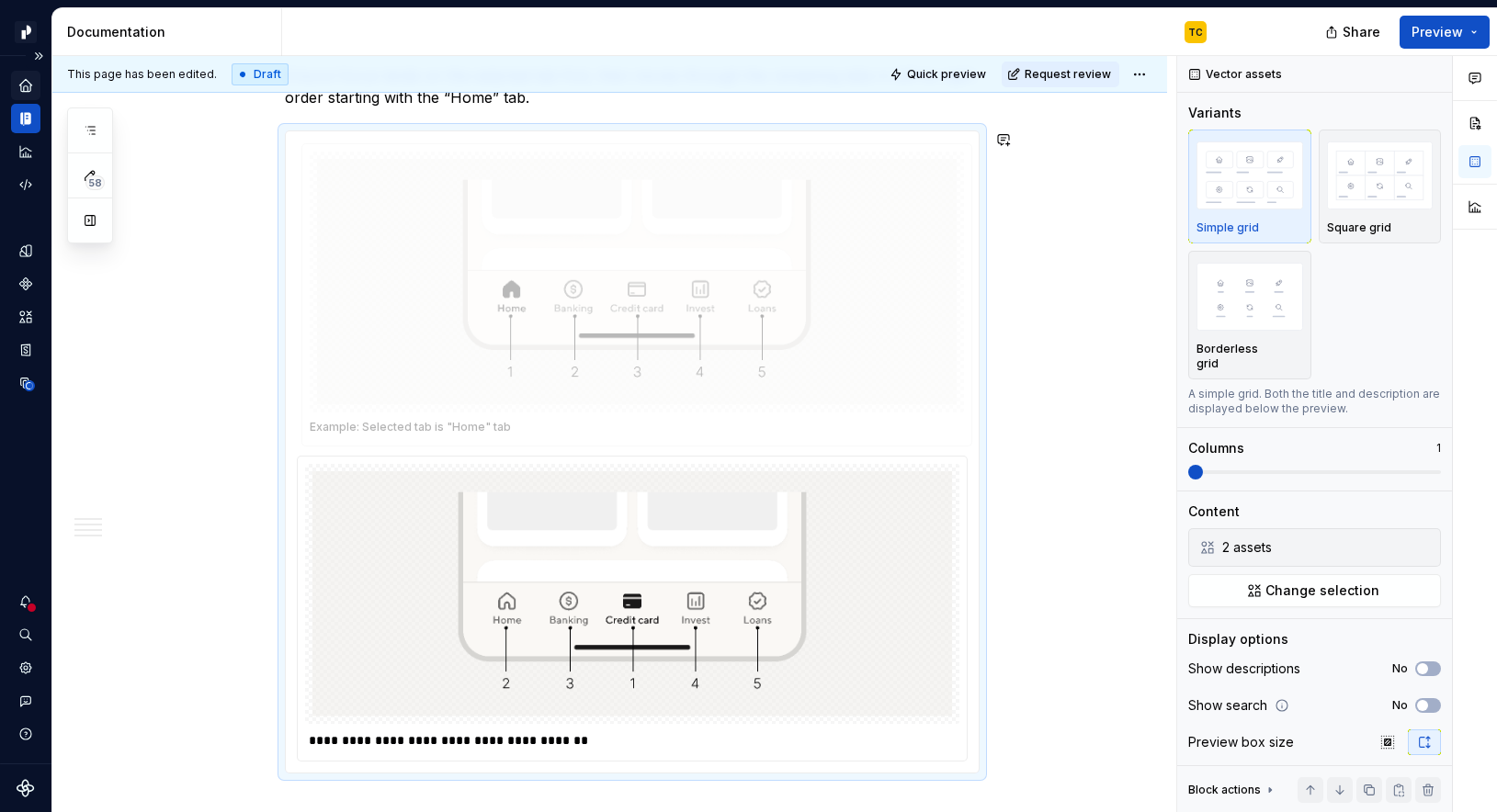 scroll, scrollTop: 1400, scrollLeft: 0, axis: vertical 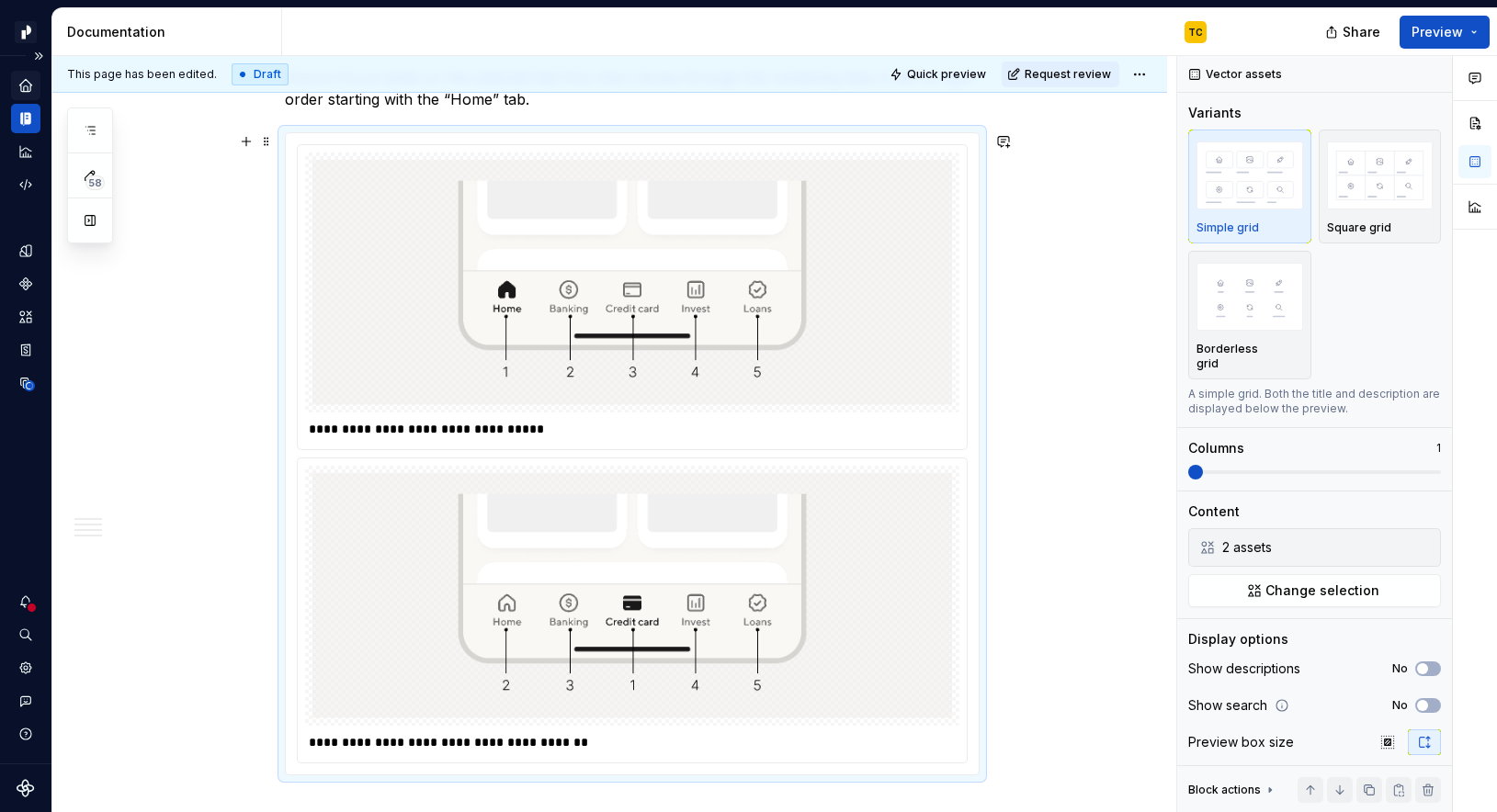 click on "**********" at bounding box center [609, 701] 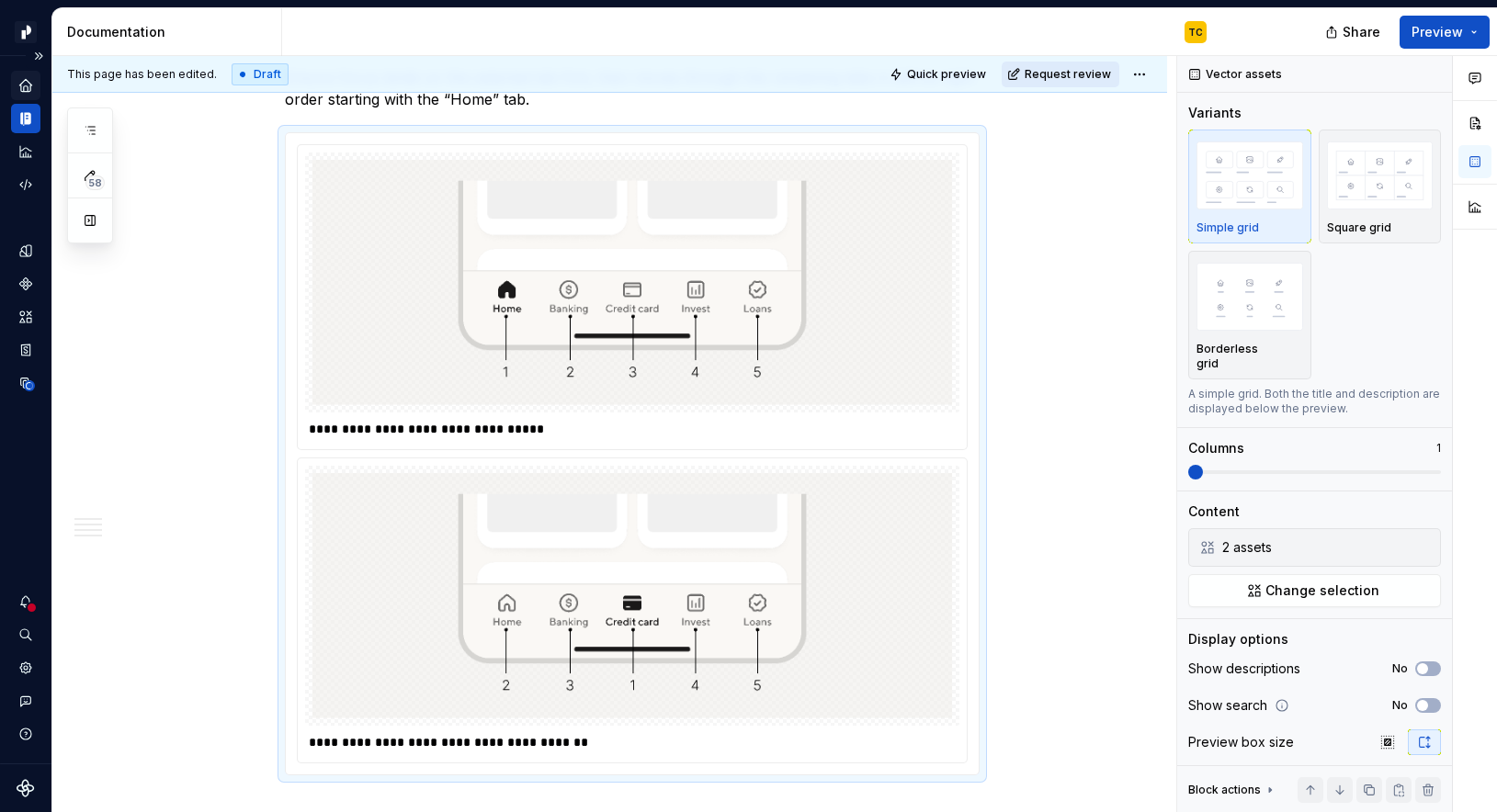 click on "Request review" at bounding box center (1068, 74) 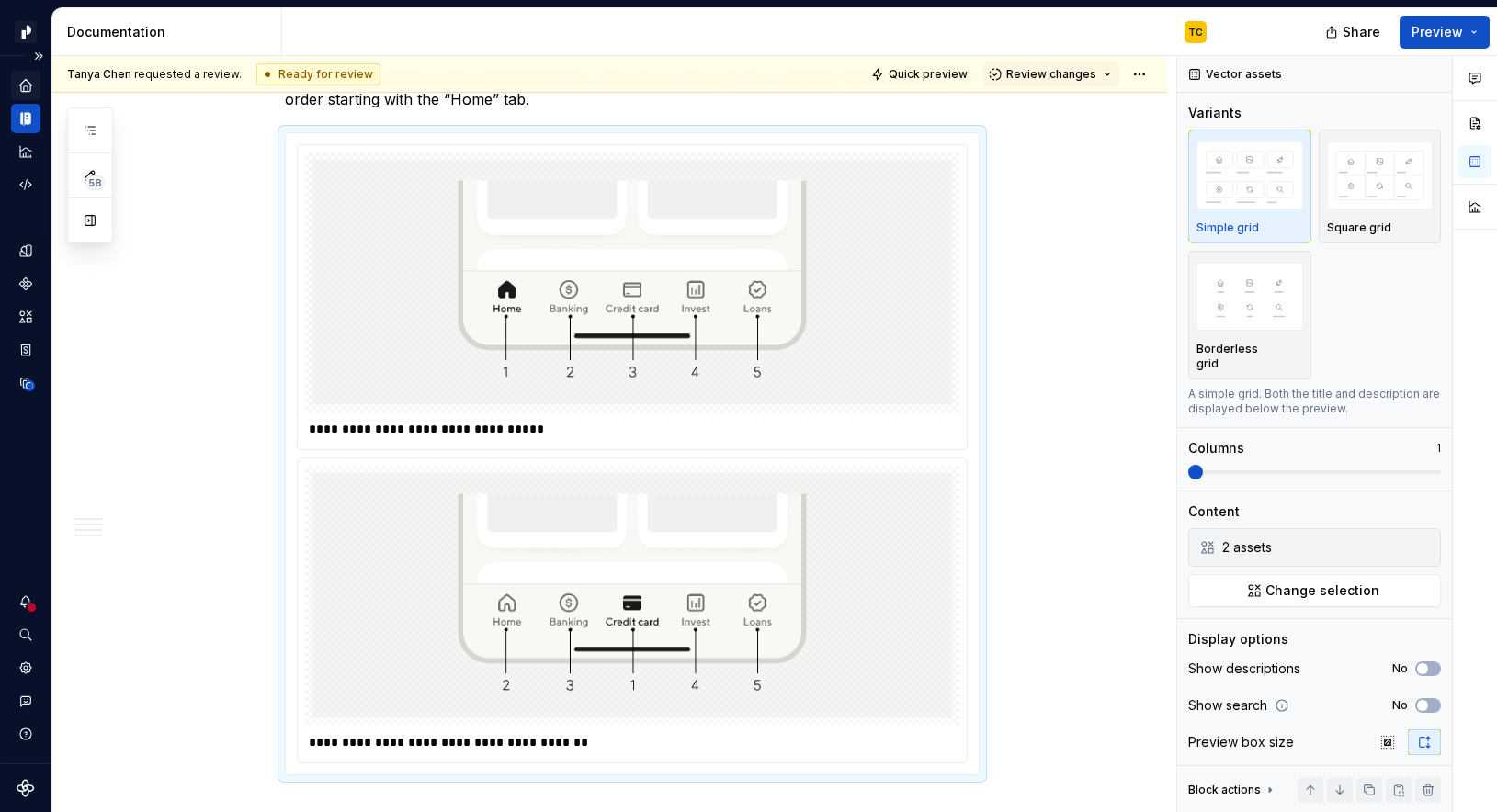 type on "*" 